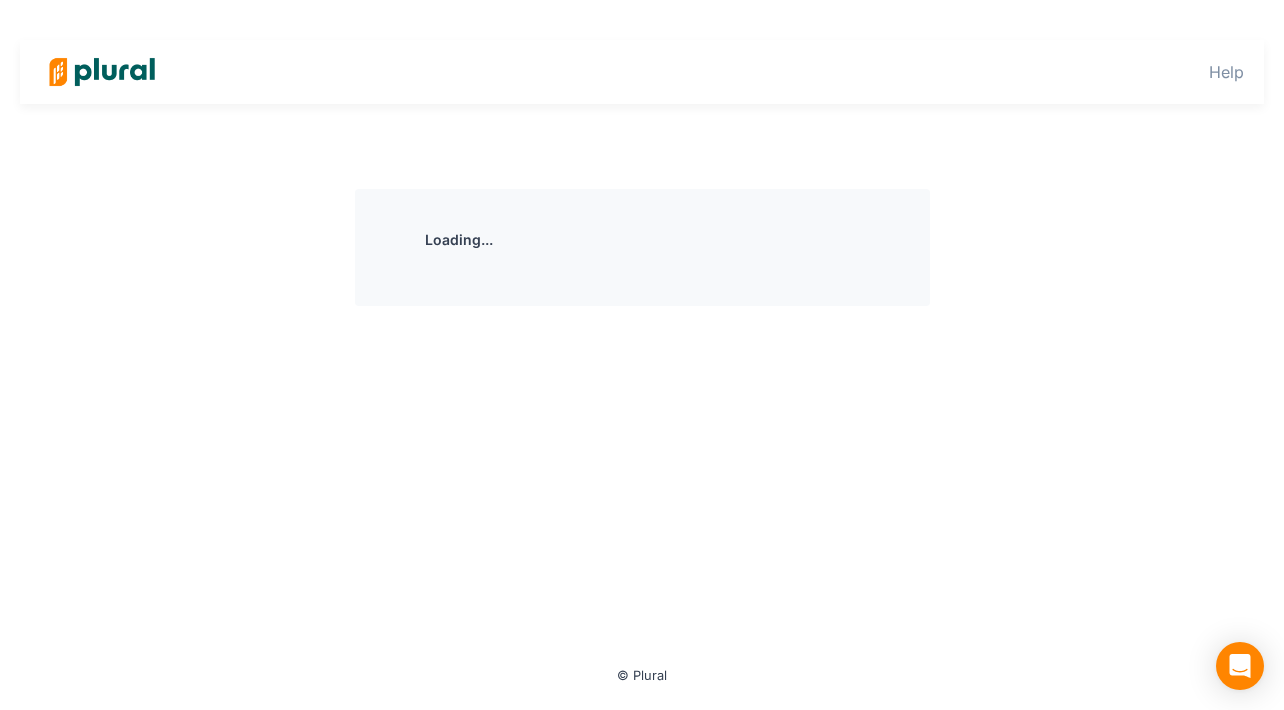 scroll, scrollTop: 0, scrollLeft: 0, axis: both 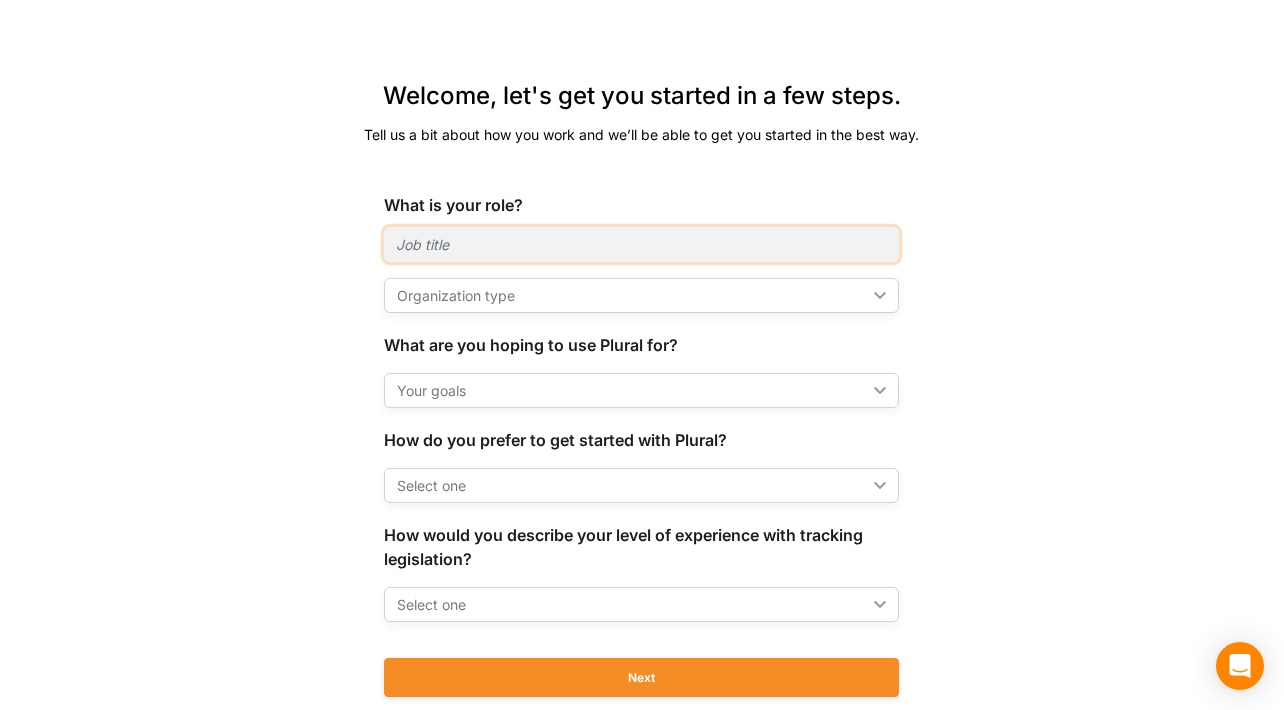 click at bounding box center [641, 244] 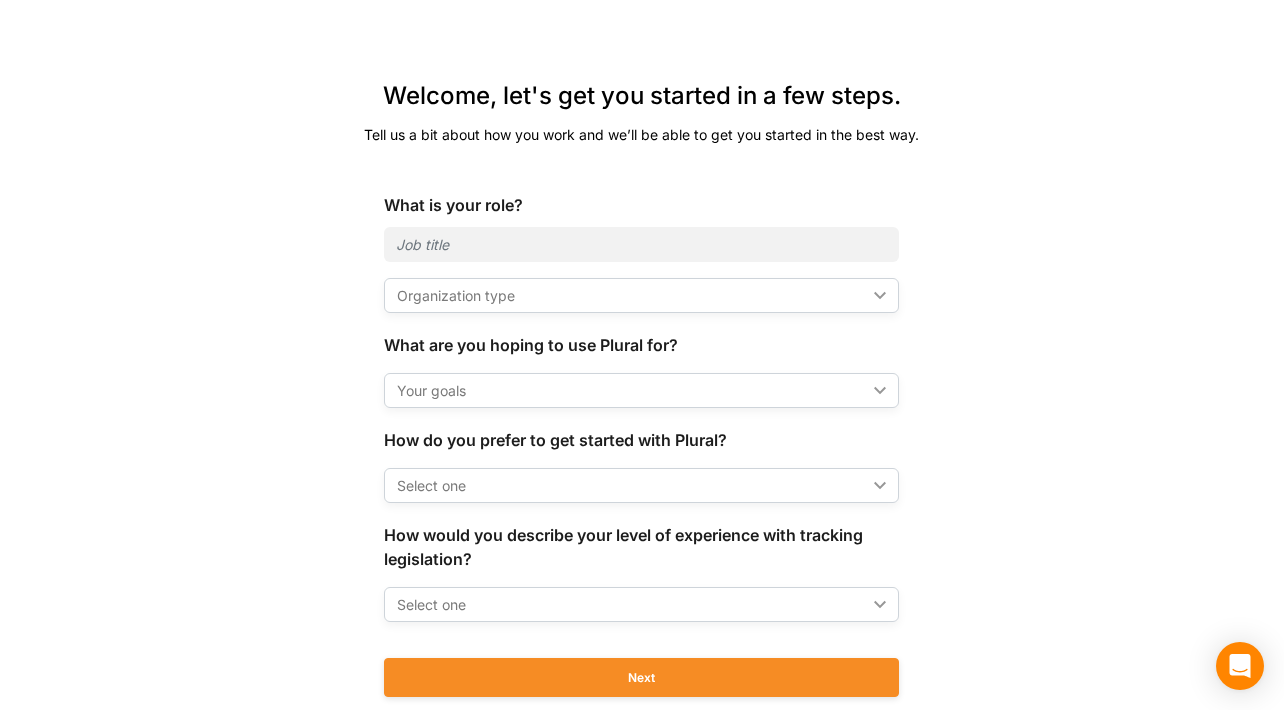 click on "What is your role? Organization type ic_keyboard_arrow_down Organization type How would you best describe the organization you track policy for? This will help Plural get you started in the best way. Trade association Legal or public affairs firm Chamber of commerce Non-profit or cause organization Startup Corporation Other What are you hoping to use Plural for? Your goals ic_keyboard_arrow_down Your goals close How will you be using Plural? This will help us point you in the right direction. Finding new legislation Collaborating with other policy professionals Sharing information with my constituents and members Save Clear All How do you prefer to get started with Plural? Select one ic_keyboard_arrow_down I'd like to start on my own I'm just curious about Plural and looking around I'd like to have a Plural specialist walk me through How would you describe your level of experience with tracking legislation? Select one ic_keyboard_arrow_down I have little to no experience tracking bills Next" at bounding box center (642, 455) 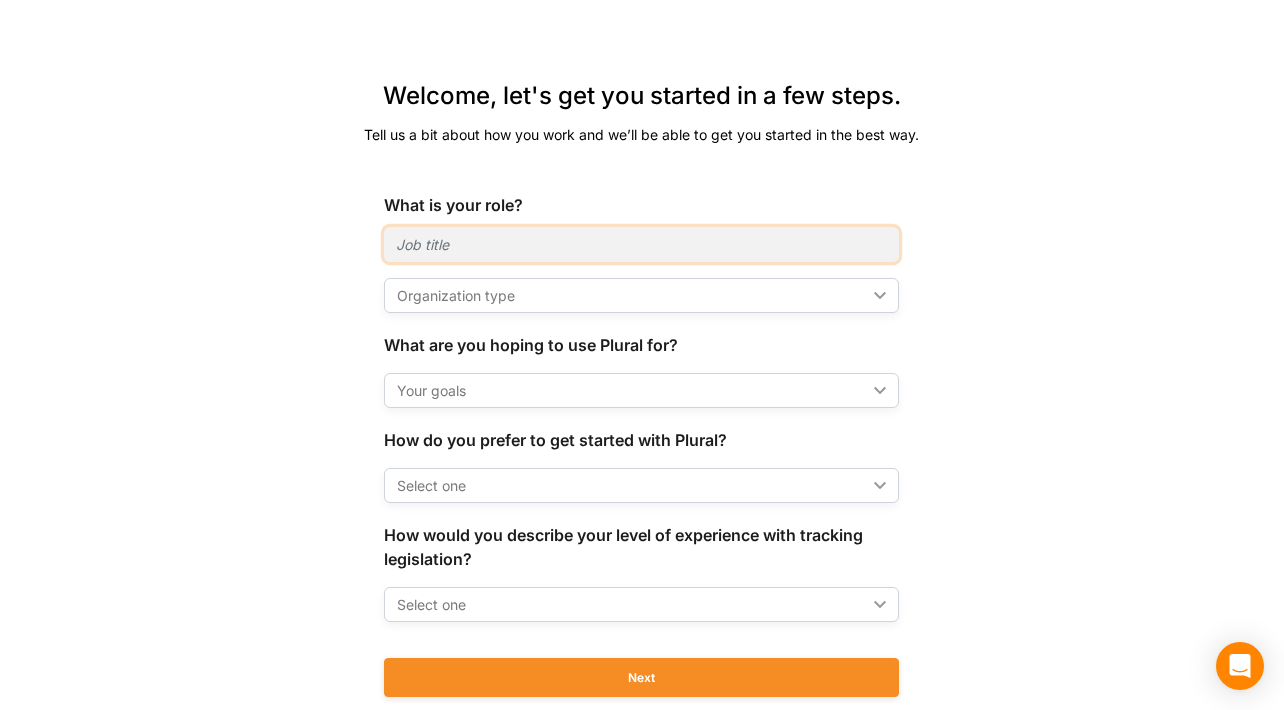 click at bounding box center (641, 244) 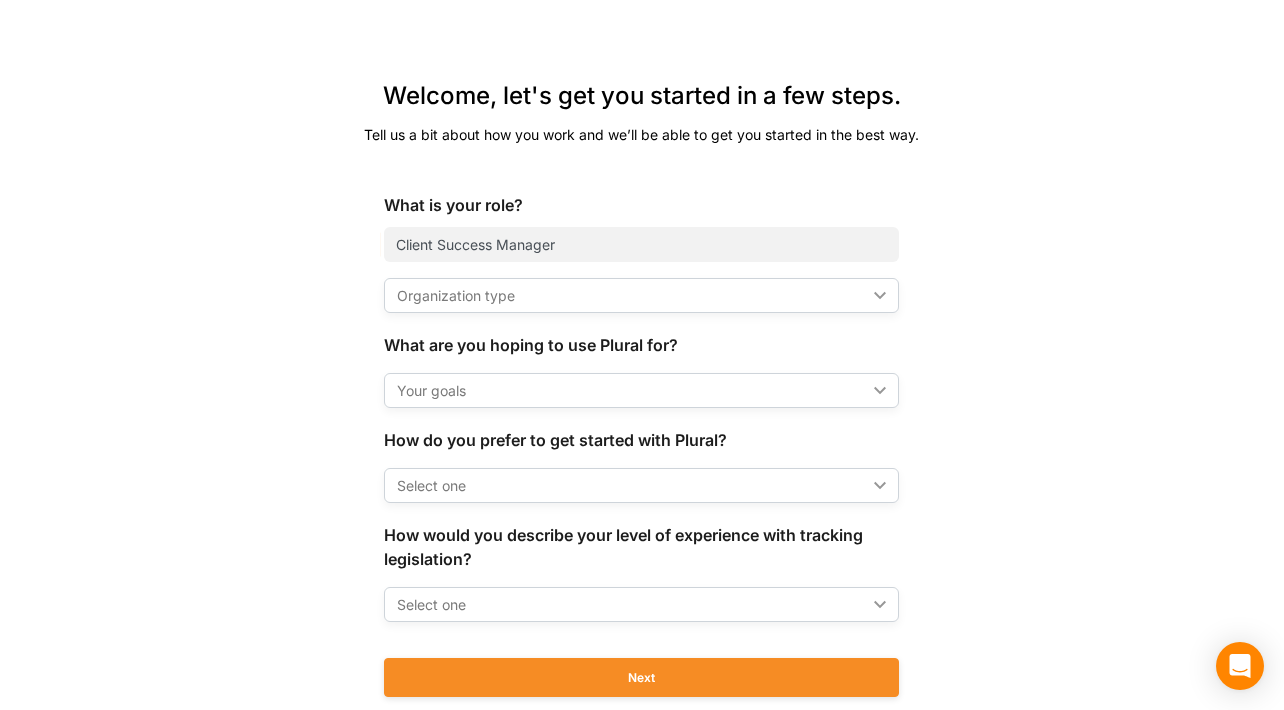 click on "Organization type" at bounding box center (631, 295) 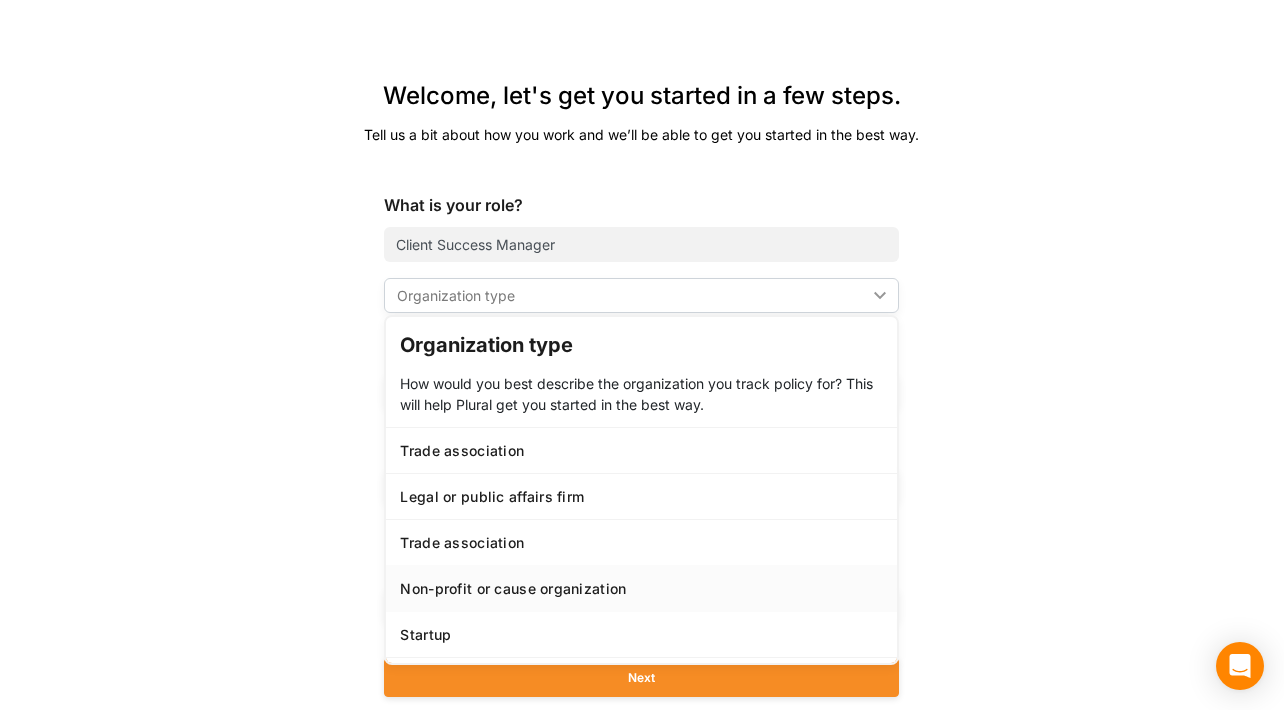 scroll, scrollTop: 28, scrollLeft: 0, axis: vertical 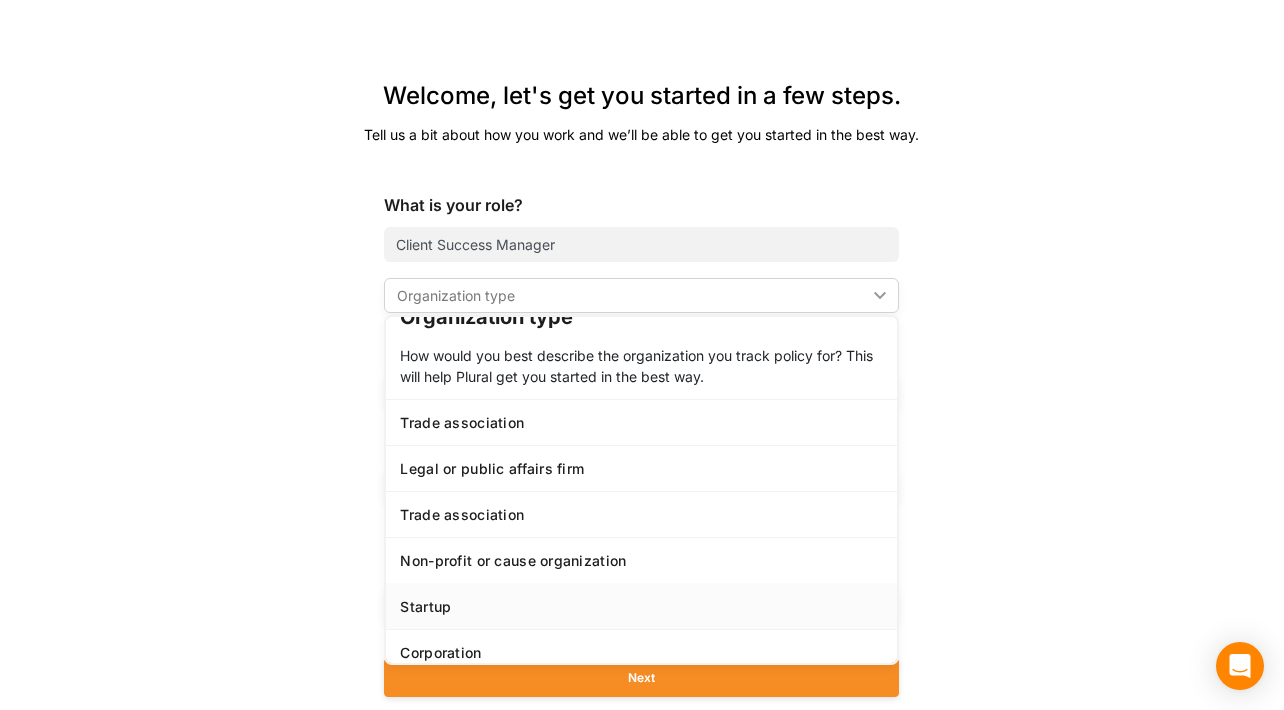 click on "Startup" at bounding box center (641, 606) 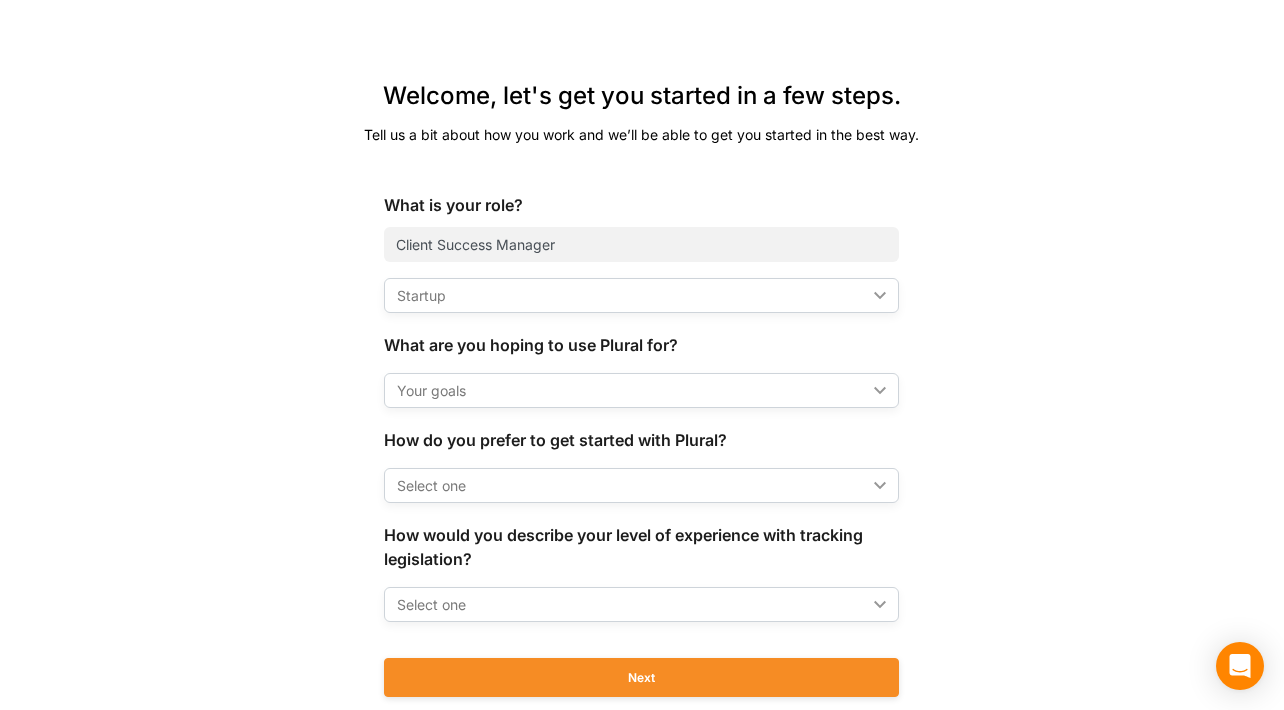 click on "Welcome, let's get you started in a few steps. Tell us a bit about how you work and we’ll be able to get you started in the best way. What is your role? [TITLE] [ORGANIZATION_TYPE] [ORGANIZATION_TYPE] [ORGANIZATION_TYPE] [ORGANIZATION_TYPE] [ORGANIZATION_TYPE] [ORGANIZATION_TYPE] What are you hoping to use Plural for? Your goals close How will you be using Plural? This will help us point you in the right direction. Finding new legislation Collaborating with other policy professionals Sharing information with my constituents and members Save Clear All How do you prefer to get started with Plural? Select one [TITLE] I'd like to start on my own I'm just curious about Plural and looking around I'd like to have a Plural specialist walk me through Select one Next" at bounding box center [642, 402] 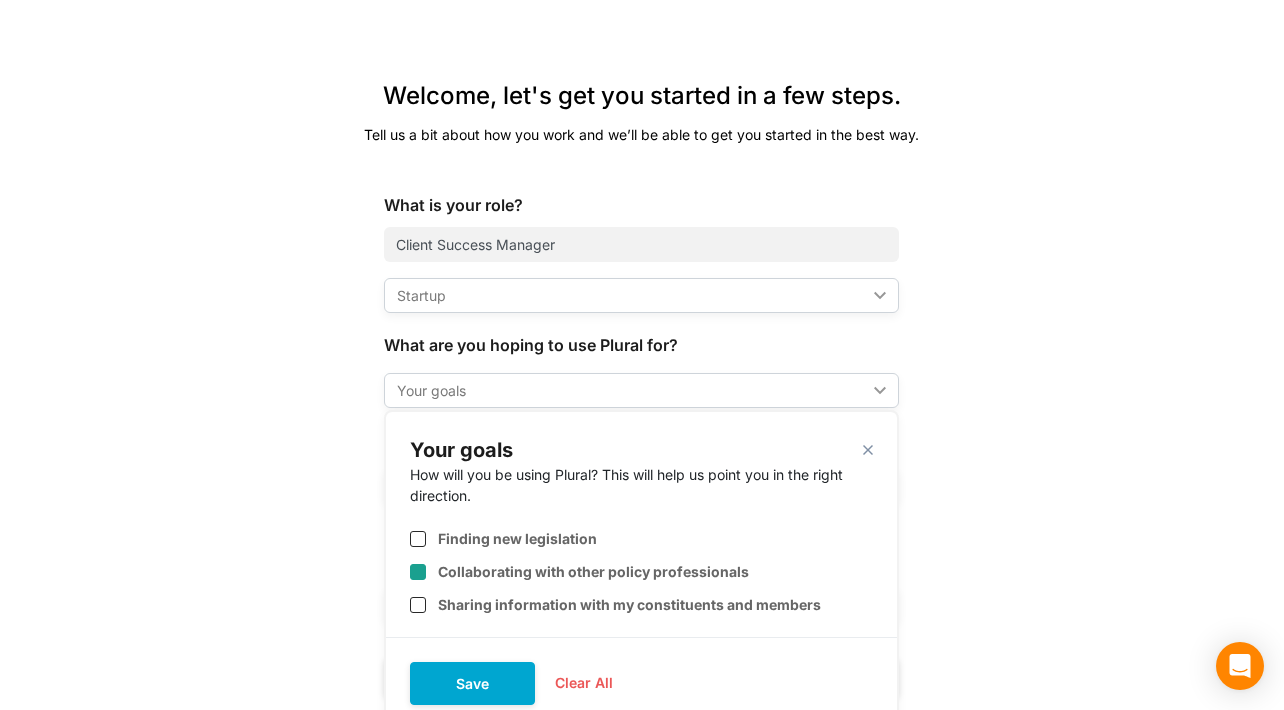 click on "Collaborating with other policy professionals" at bounding box center (593, 571) 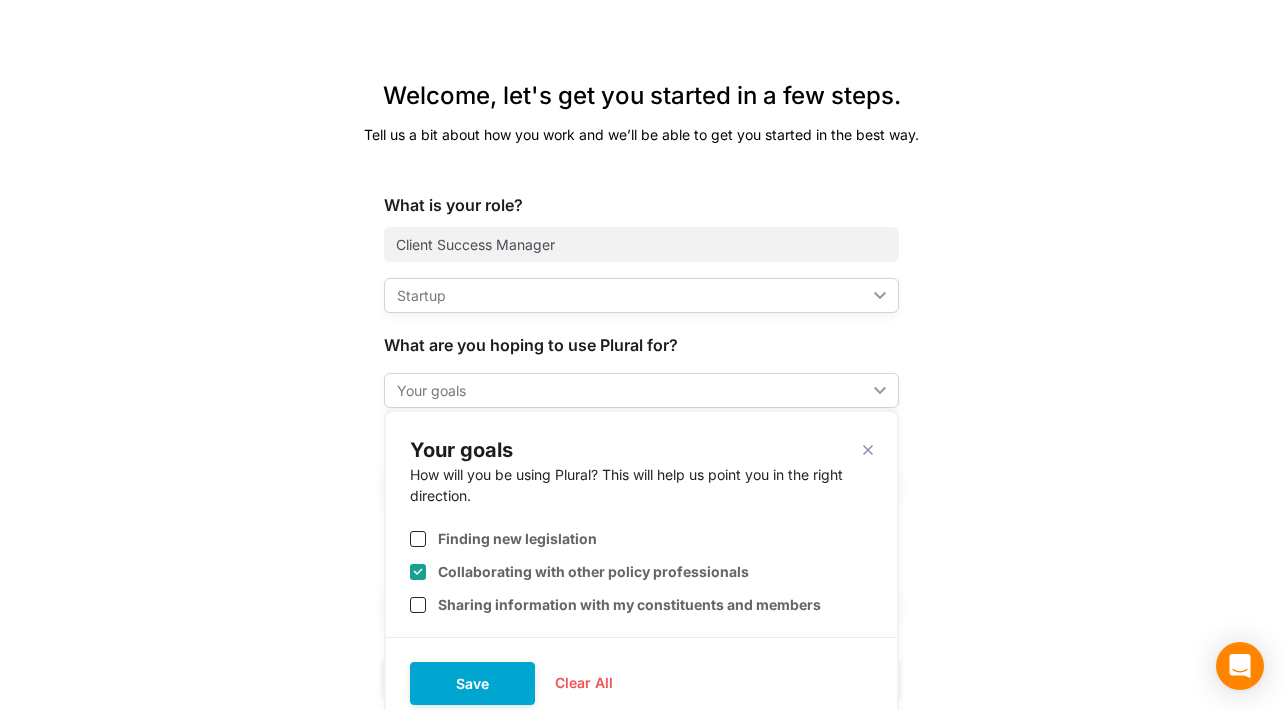 checkbox on "true" 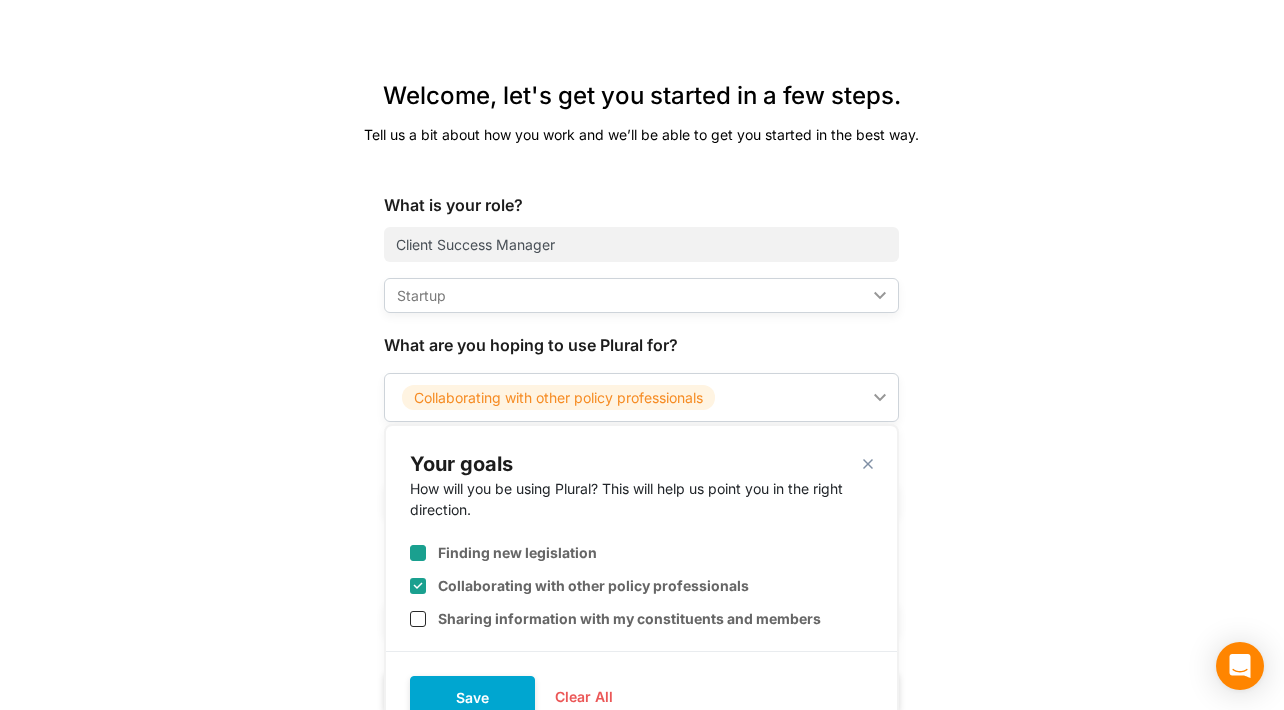 click on "Finding new legislation" at bounding box center [641, 544] 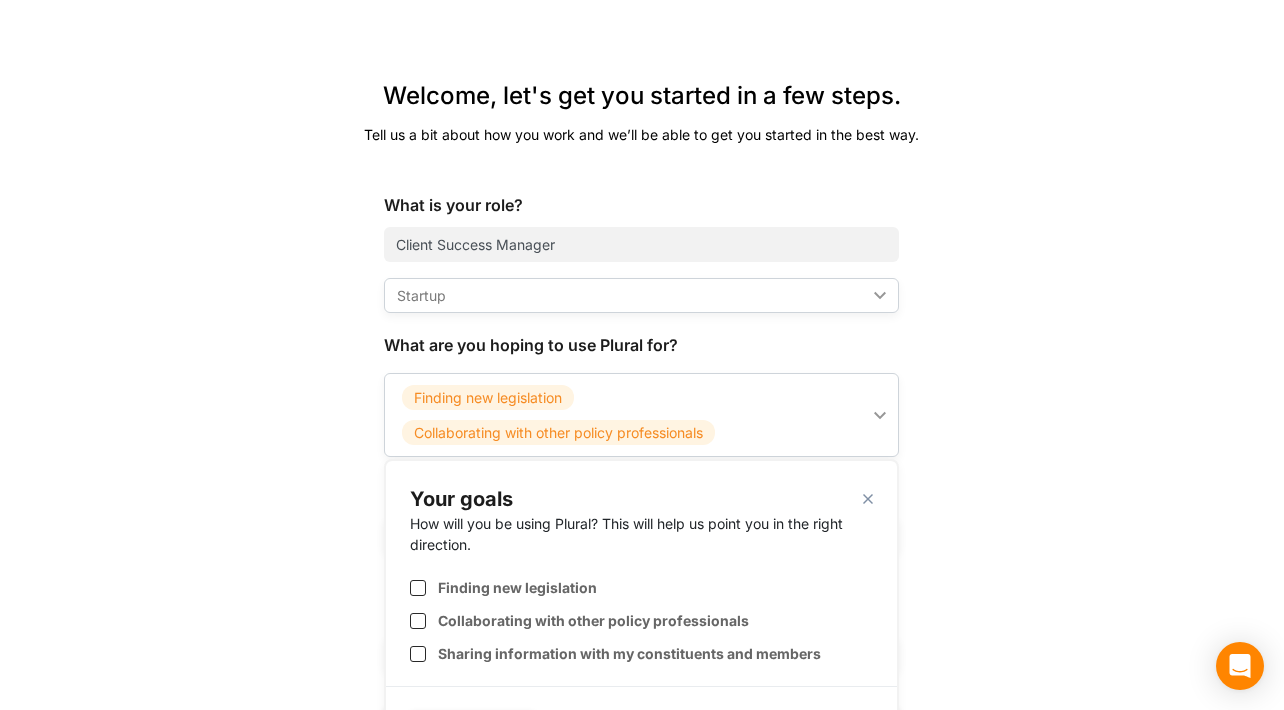 click on "Client Success Manager Startup ic_keyboard_arrow_down Organization type How would you best describe the organization you track policy for? This will help Plural get you started in the best way. Trade association Legal or public affairs firm Chamber of commerce Non-profit or cause organization Startup Corporation Other What are you hoping to use Plural for? Finding new legislation Collaborating with other policy professionals ic_keyboard_arrow_down Your goals close How will you be using Plural? This will help us point you in the right direction. Finding new legislation Collaborating with other policy professionals Sharing information with my constituents and members Save Clear All How do you prefer to get started with Plural? Select one ic_keyboard_arrow_down I'd like to start on my own I'm just curious about Plural and looking around Select one Next" at bounding box center (642, 427) 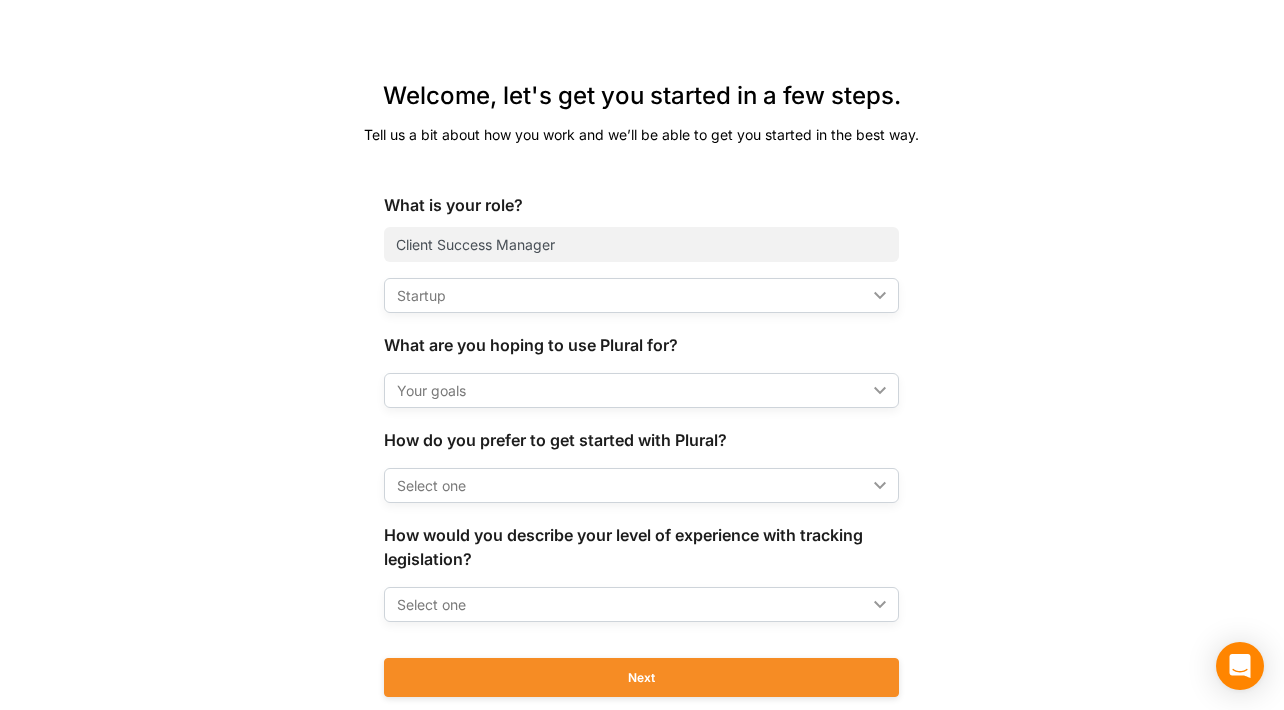scroll, scrollTop: 192, scrollLeft: 0, axis: vertical 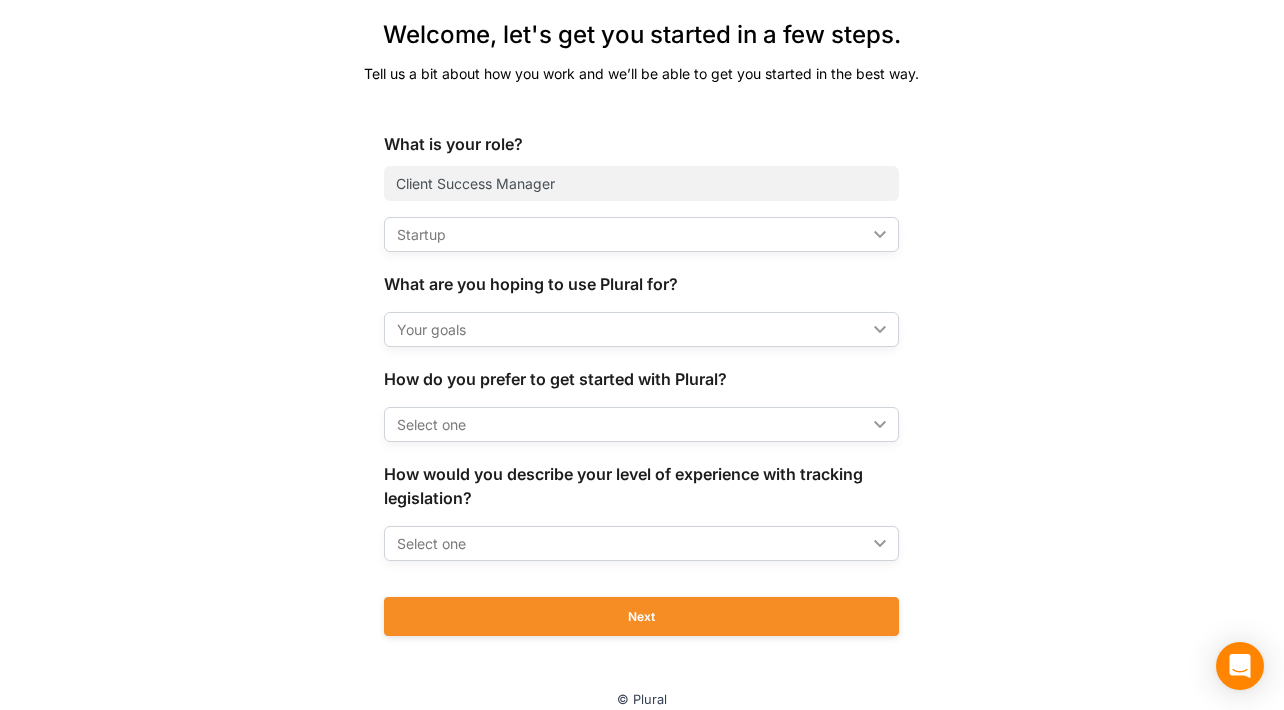 click on "Select one" at bounding box center [631, 424] 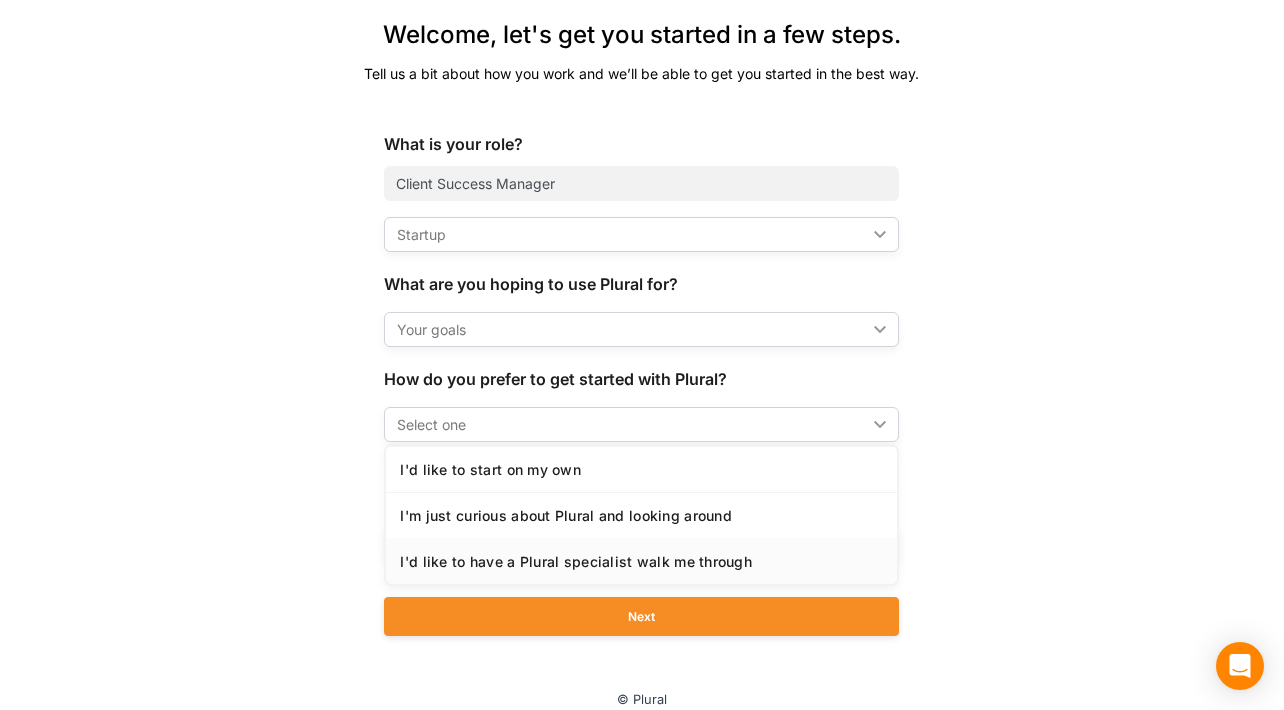 click on "I'd like to have a Plural specialist walk me through" 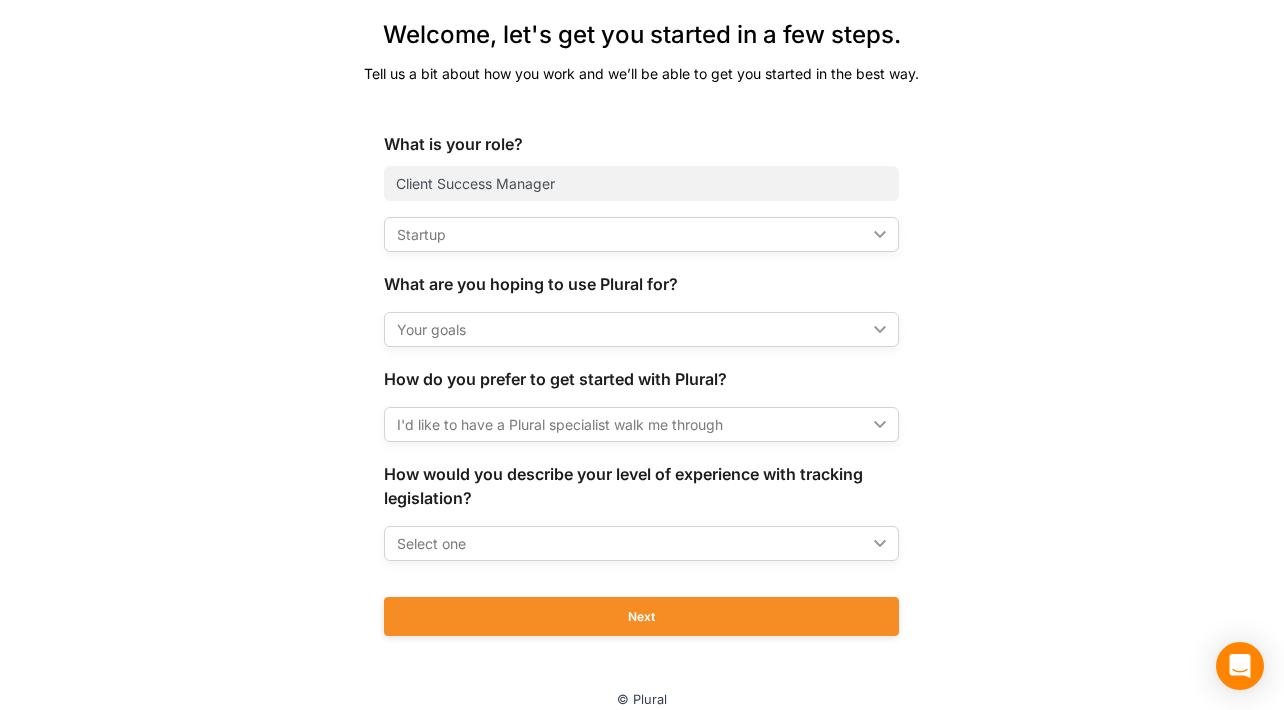 click on "What is your role? Client Success Manager Startup ic_keyboard_arrow_down Organization type How would you best describe the organization you track policy for? This will help Plural get you started in the best way. Trade association Legal or public affairs firm Chamber of commerce Non-profit or cause organization Startup Corporation Other What are you hoping to use Plural for? Your goals ic_keyboard_arrow_down Your goals close How will you be using Plural? This will help us point you in the right direction. Finding new legislation Collaborating with other policy professionals Sharing information with my constituents and members Save Clear All How do you prefer to get started with Plural? I'd like to have a Plural specialist walk me through ic_keyboard_arrow_down I'd like to start on my own I'm just curious about Plural and looking around I'd like to have a Plural specialist walk me through How would you describe your level of experience with tracking legislation? Select one ic_keyboard_arrow_down Next" at bounding box center [641, 394] 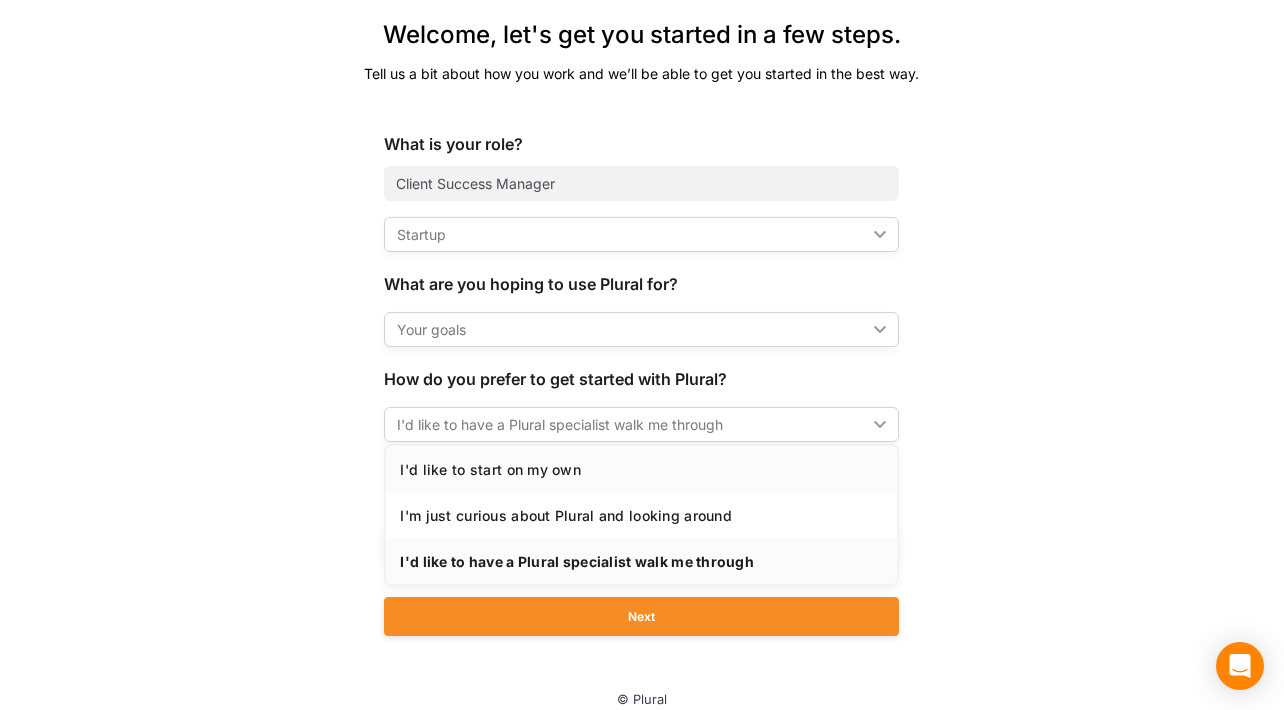 click on "I'd like to start on my own" at bounding box center [641, 469] 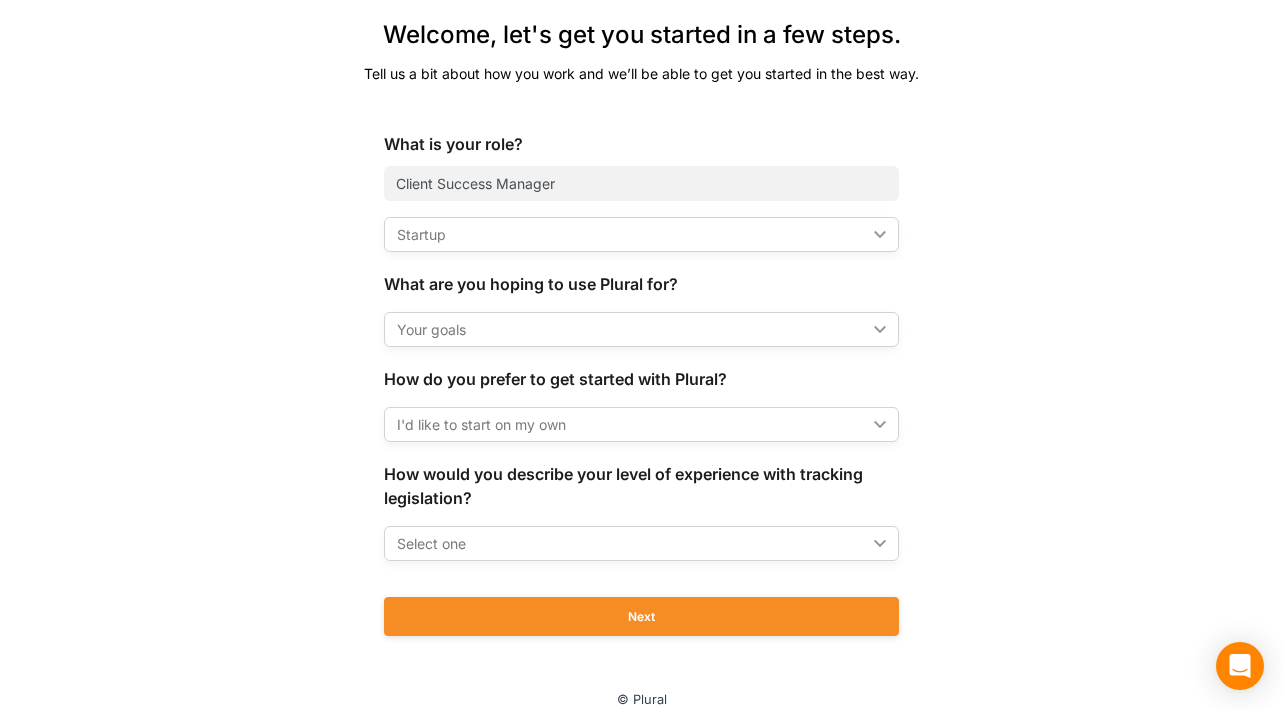click on "What is your role? Client Success Manager Startup ic_keyboard_arrow_down Organization type How would you best describe the organization you track policy for? This will help Plural get you started in the best way. Trade association Legal or public affairs firm Chamber of commerce Non-profit or cause organization Startup Corporation Other What are you hoping to use Plural for? Your goals ic_keyboard_arrow_down Your goals close How will you be using Plural? This will help us point you in the right direction. Finding new legislation Collaborating with other policy professionals Sharing information with my constituents and members Save Clear All How do you prefer to get started with Plural? I'd like to start on my own ic_keyboard_arrow_down I'd like to start on my own I'm just curious about Plural and looking around I'd like to have a Plural specialist walk me through How would you describe your level of experience with tracking legislation? Select one ic_keyboard_arrow_down I have some experience tracking bills" at bounding box center [641, 394] 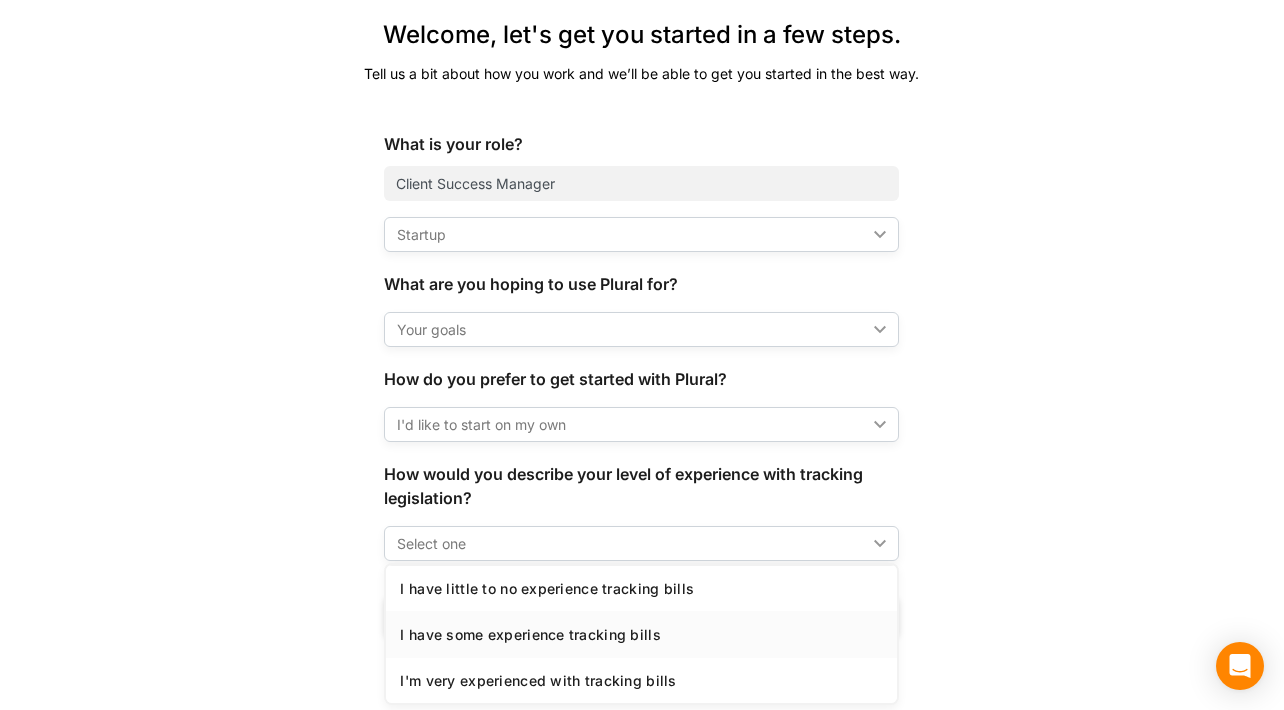 click on "I have some experience tracking bills" at bounding box center [641, 634] 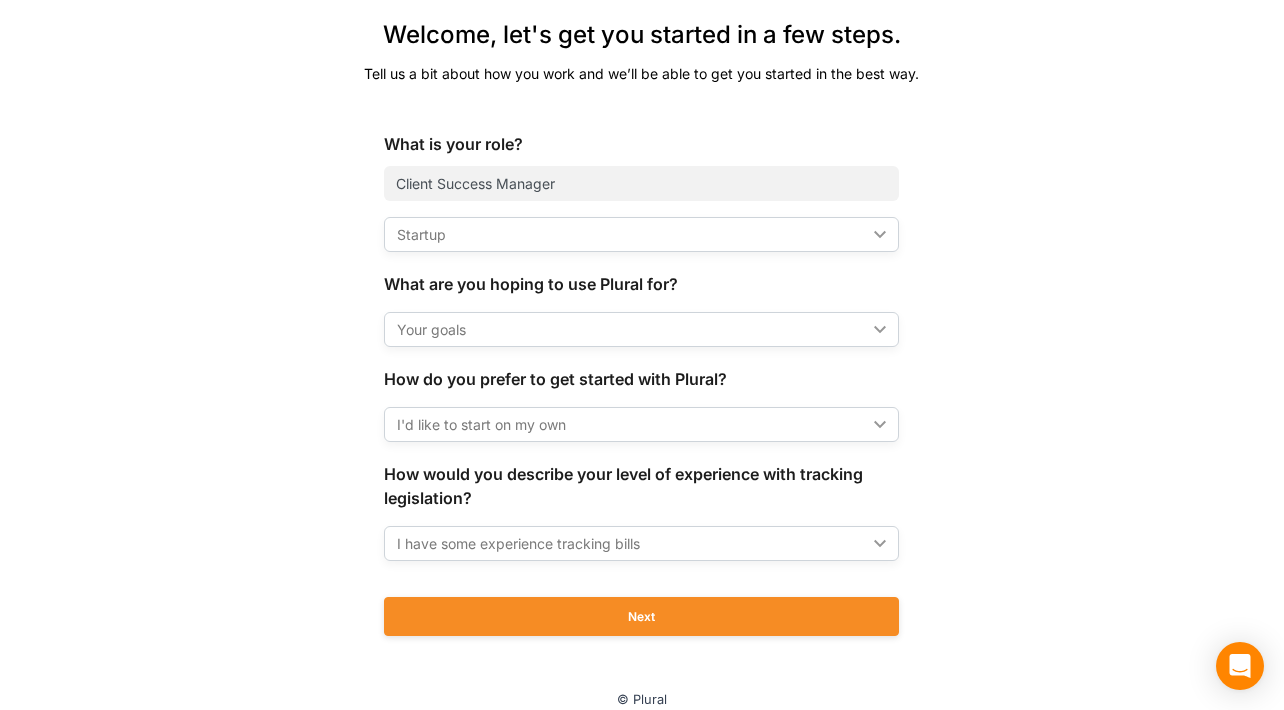 click on "Your goals" at bounding box center [631, 329] 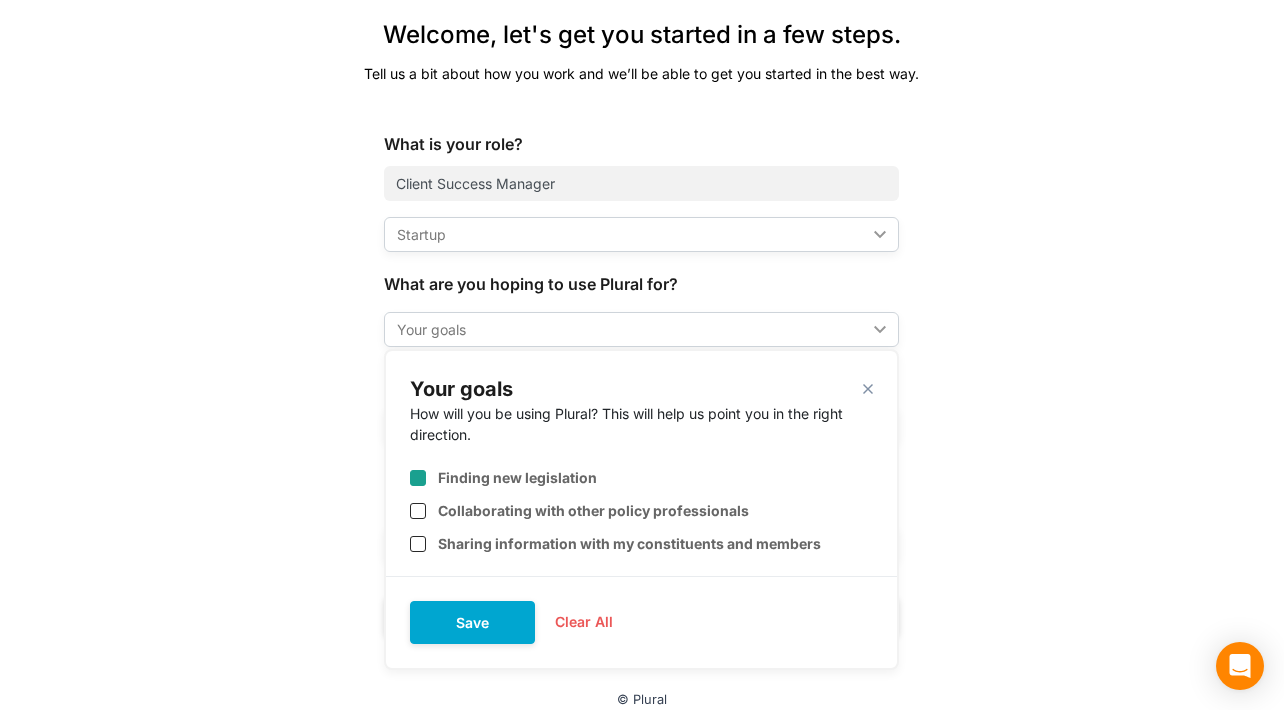 click on "Finding new legislation" at bounding box center [517, 477] 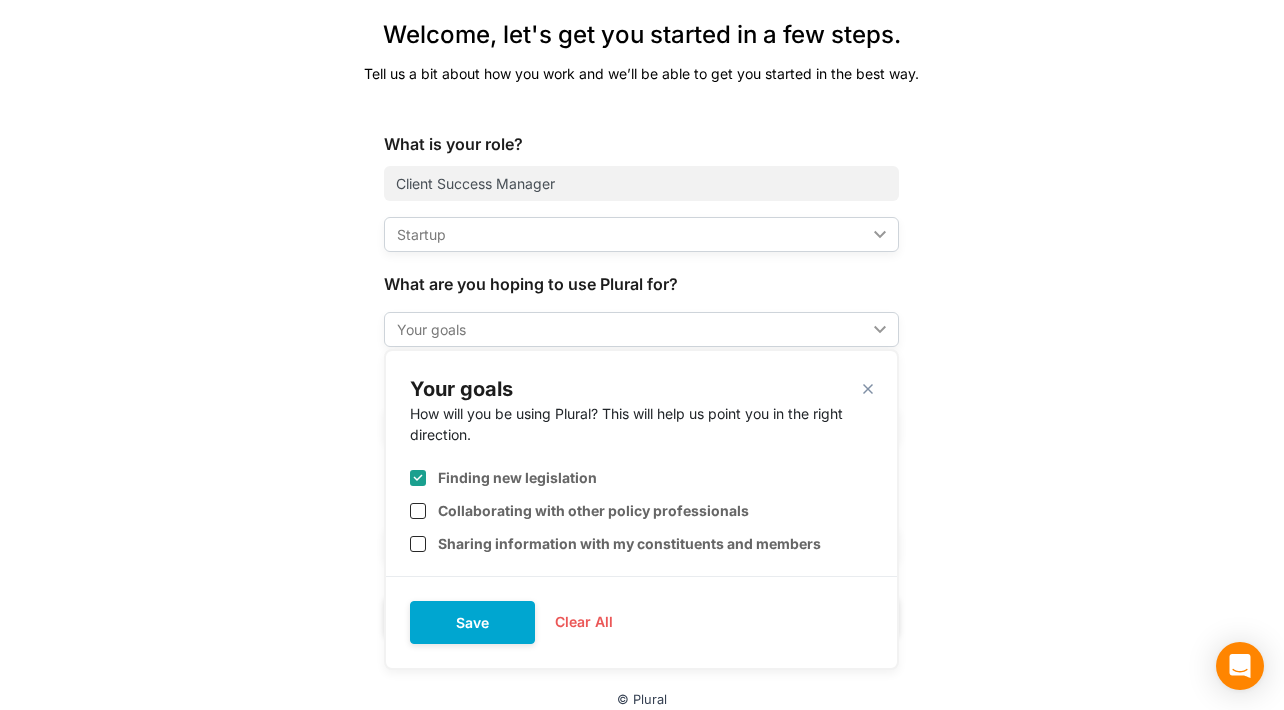 checkbox on "true" 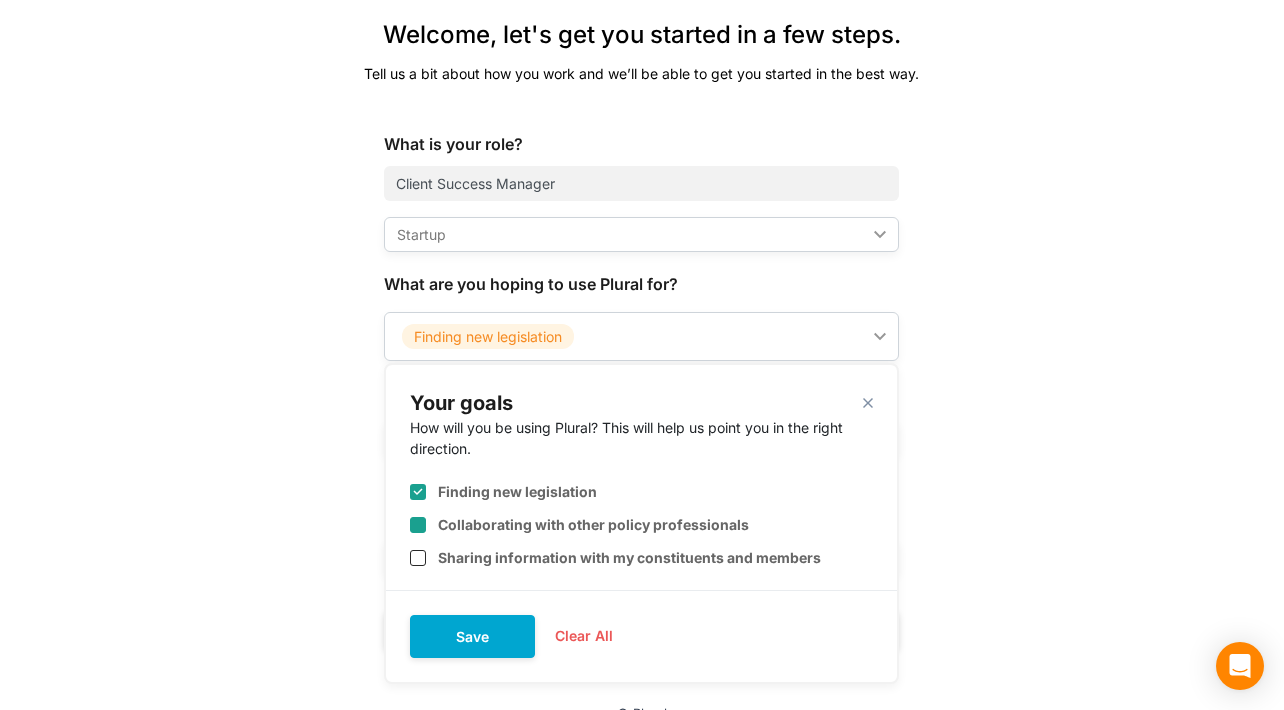 click on "Collaborating with other policy professionals" at bounding box center [593, 524] 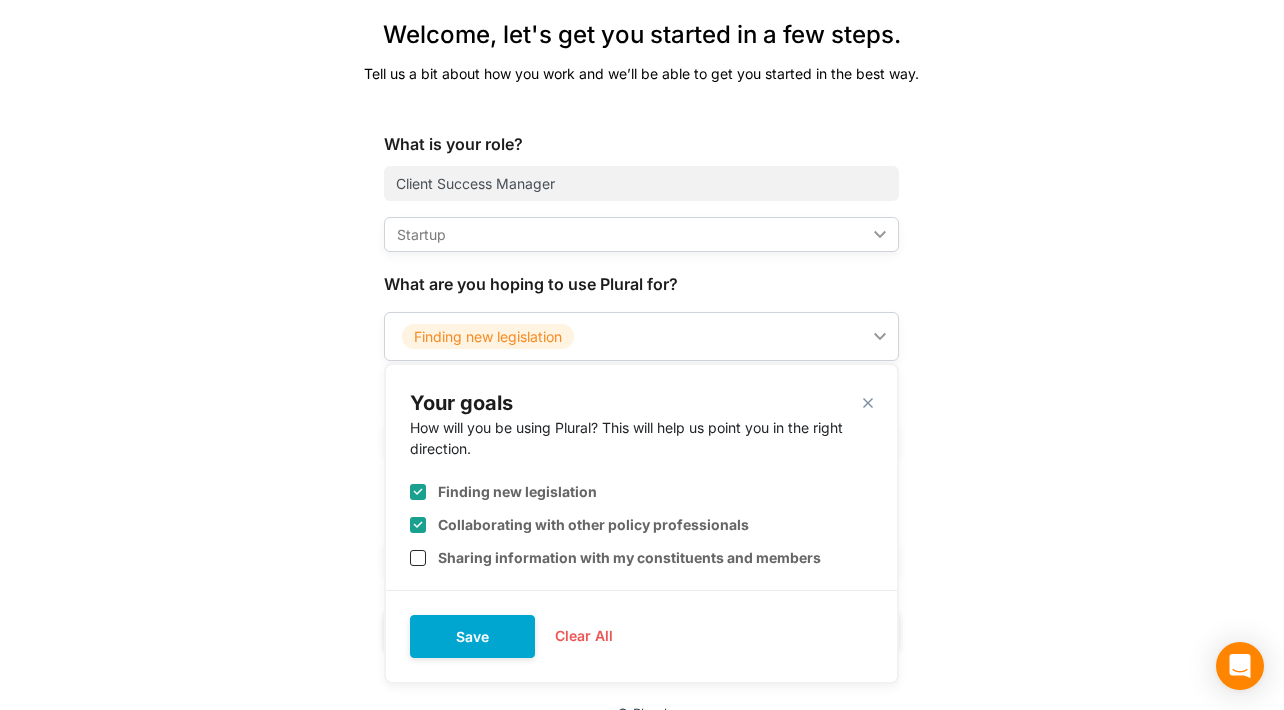checkbox on "true" 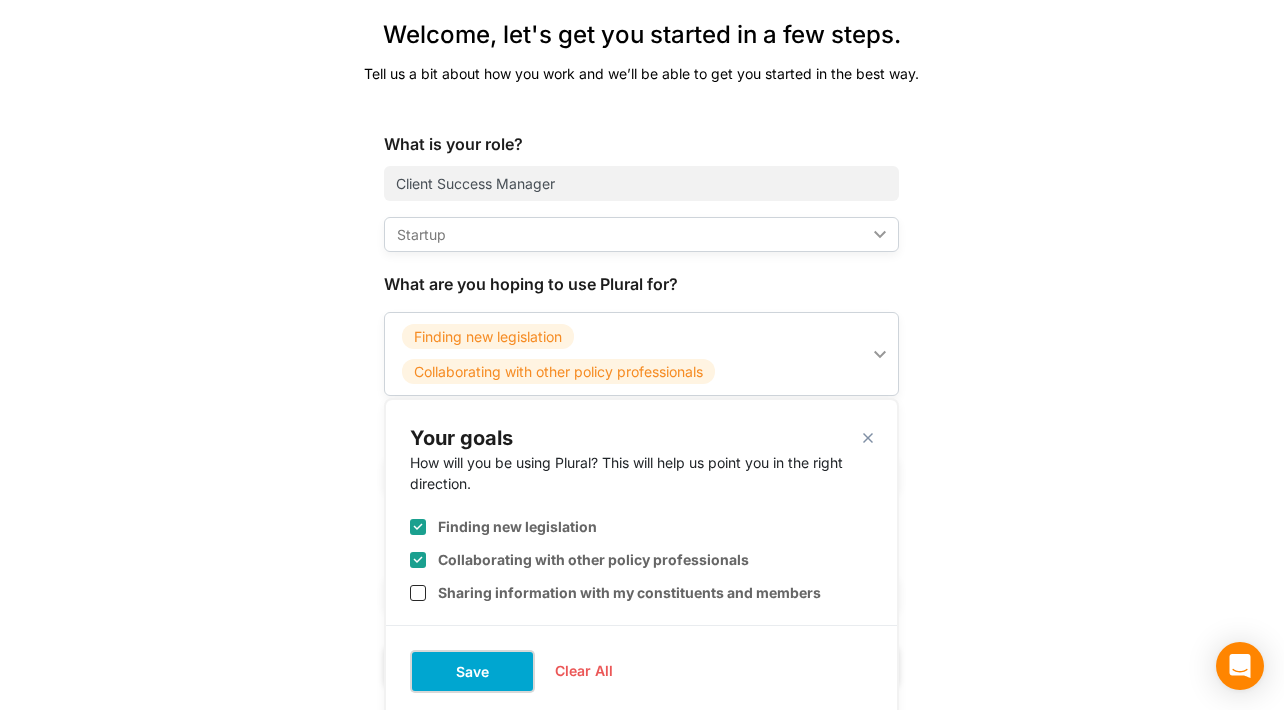 click on "Save" at bounding box center (472, 671) 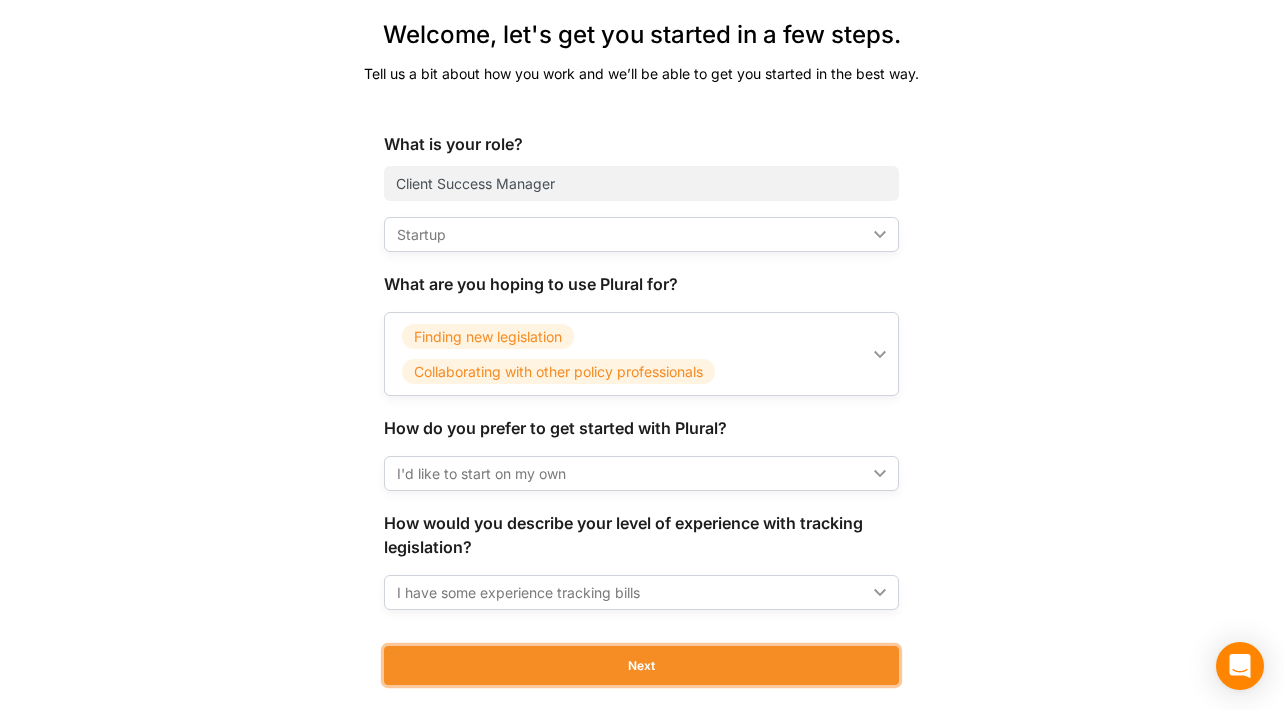 click on "Next" at bounding box center [641, 665] 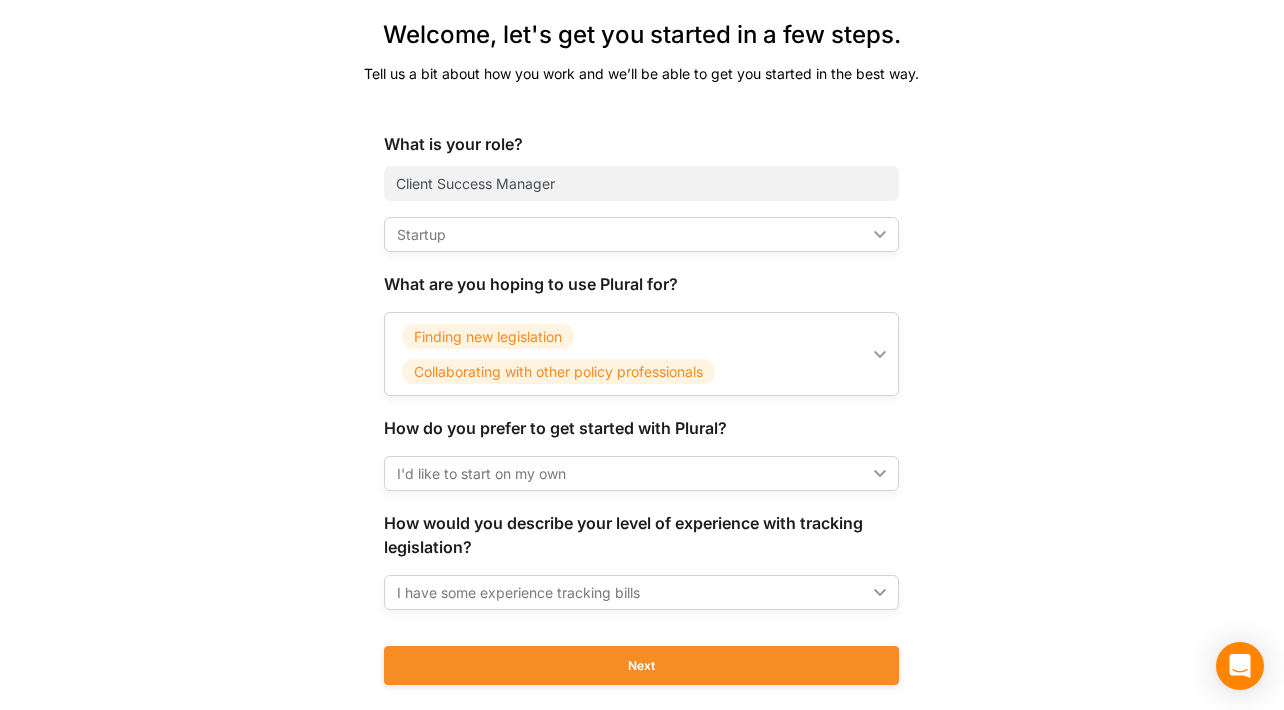 scroll, scrollTop: 0, scrollLeft: 0, axis: both 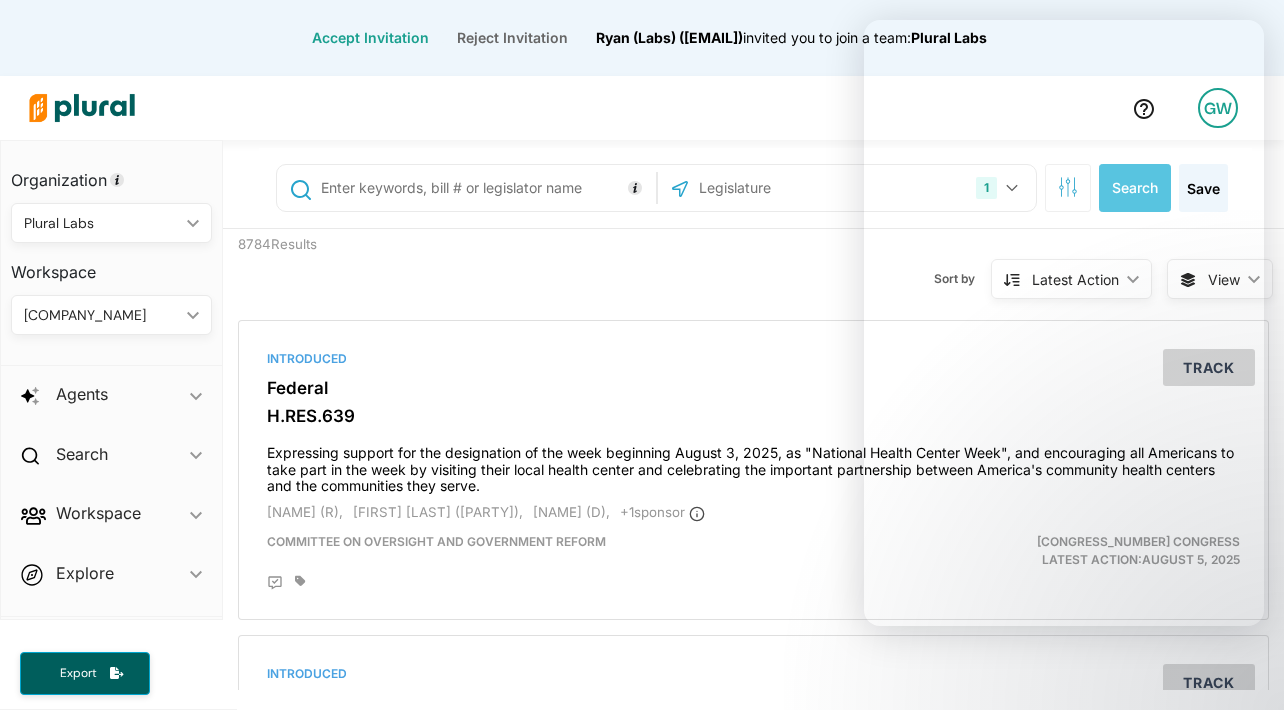 click on "Sort by Latest Action ic_keyboard_arrow_down Relevance Latest Action Latest Action Alphanumerical Alphanumerical" at bounding box center [858, 267] 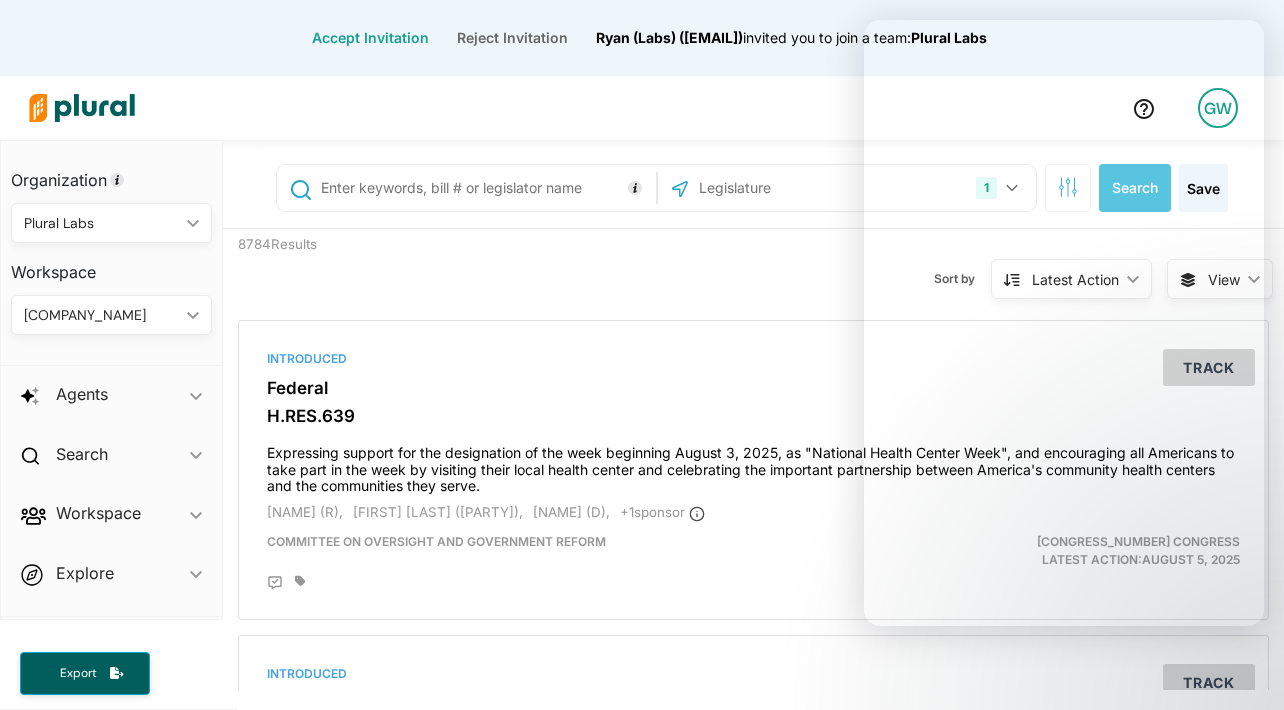 click on "Introduced Federal H.RES.639 Expressing support for the designation of the week beginning August 3, 2025, as "National Health Center Week", and encouraging all Americans to take part in the week by visiting their local health center and celebrating the important partnership between America's community health centers and the communities they serve. David Valadao (R), Troy Balderson (R), Danny Davis (D), + 1  sponsor Committee on Oversight and Government Reform 119th Congress    Latest Action:  August 5, 2025   Track Introduced Federal H.RES.638 Designating the week of August 3 through August 9, 2025, as "National Farmers Market Week". David Valadao (R), Sanford Bishop (D), Jill Tokuda (D), + 8  sponsor s Committee on Agriculture 119th Congress    Latest Action:  August 5, 2025   Track Introduced Federal H.RES.637 Commemorating the 69th anniversary of the continuous operations of the Mauna Loa Observatory. Jill Tokuda (D), Ed Case (D) Committee on Science, Space, and Technology 119th Congress    Latest Action:" at bounding box center (753, 3966) 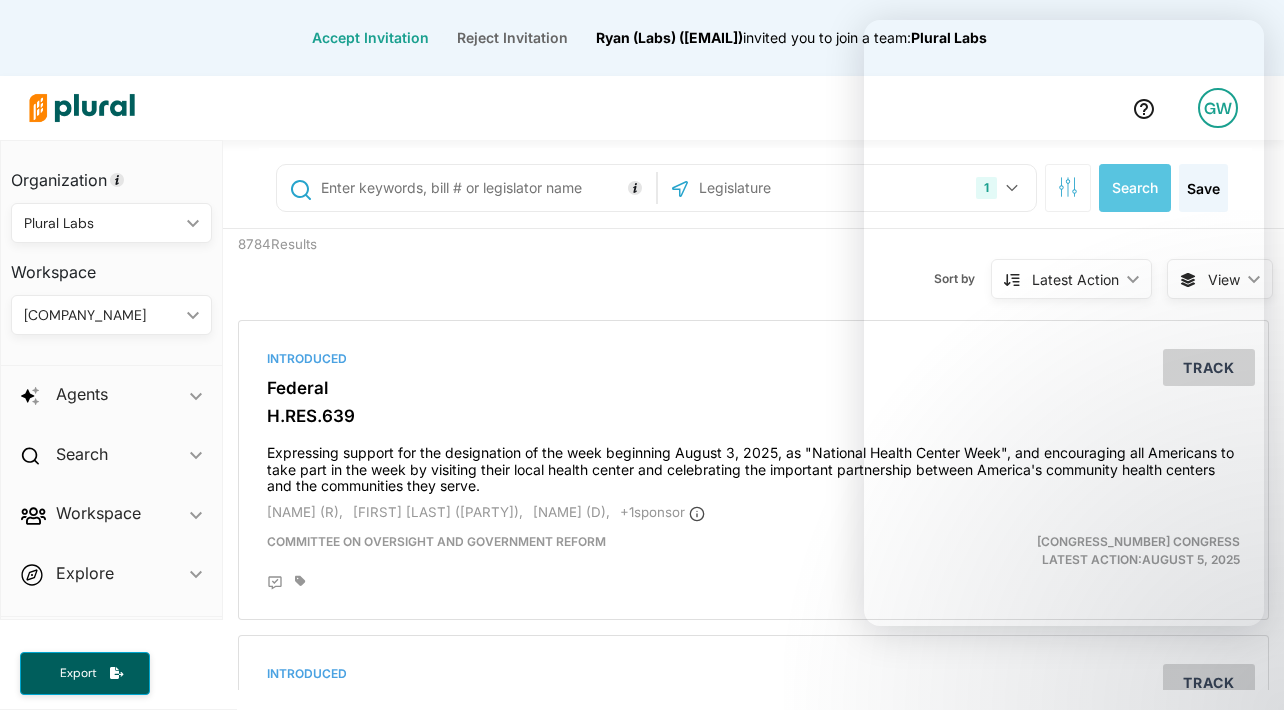 click on "Accept Invitation Reject Invitation Ryan (Labs) ([EMAIL])  invited you to join a team:  Plural Labs GW Organization Plural Labs ic_keyboard_arrow_down Personal Plural Labs Workspace PLURAL LABS ic_keyboard_arrow_down PLURAL LABS Agents ic_keyboard_arrow_down Agent Library My Agents Search ic_keyboard_arrow_down Bills Workspace ic_keyboard_arrow_down Members Bills Tags Saved Searches Activity Explore ic_keyboard_arrow_down Overview Saved Bills ic_keyboard_arrow_down No tracked bills Tags ic_keyboard_arrow_down Critical High Priority Low Priority Oppose Support Searches ic_keyboard_arrow_down No saved searches Export 1 US Congress Alabama Alaska Arizona Arkansas California Colorado Connecticut Delaware District of Columbia Florida Georgia Hawaii Idaho Illinois Indiana Iowa Kansas Kentucky Louisiana Maine Maryland Massachusetts Michigan Minnesota Mississippi Missouri Montana Nebraska Nevada New Hampshire New Jersey New Mexico New York North Carolina North Dakota Ohio Oklahoma Oregon Tennessee" at bounding box center [642, 355] 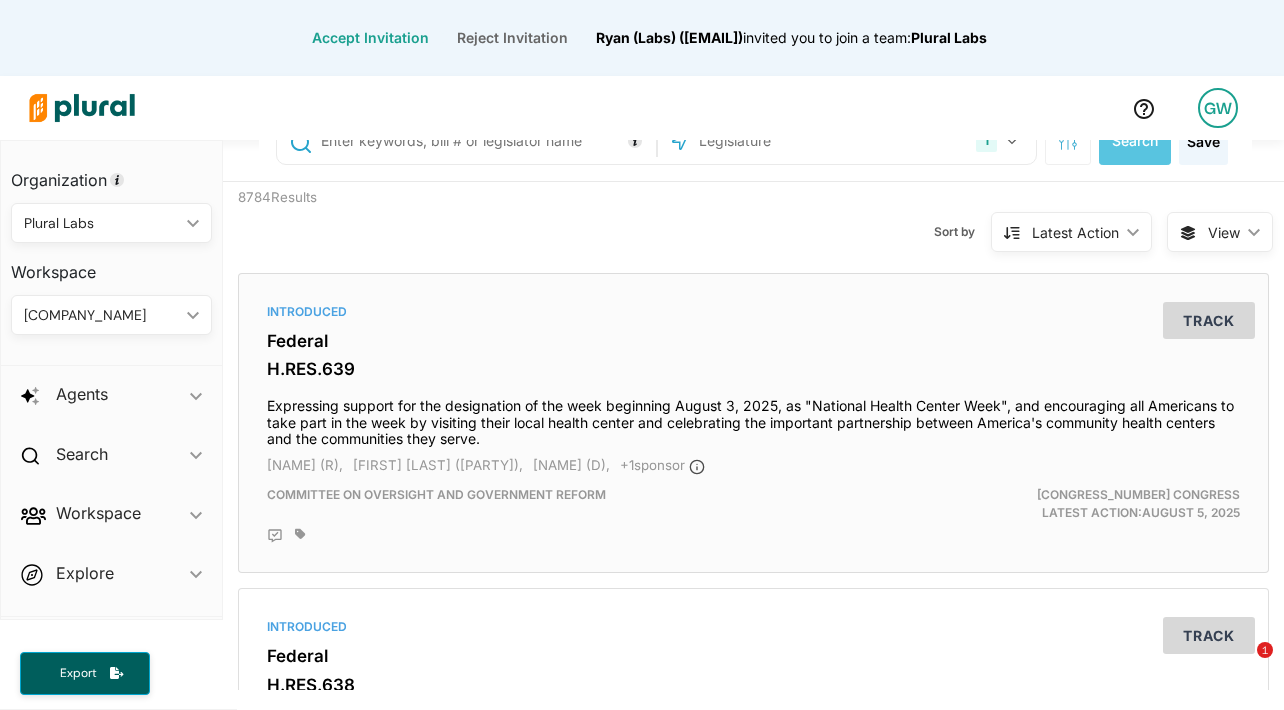 scroll, scrollTop: 0, scrollLeft: 0, axis: both 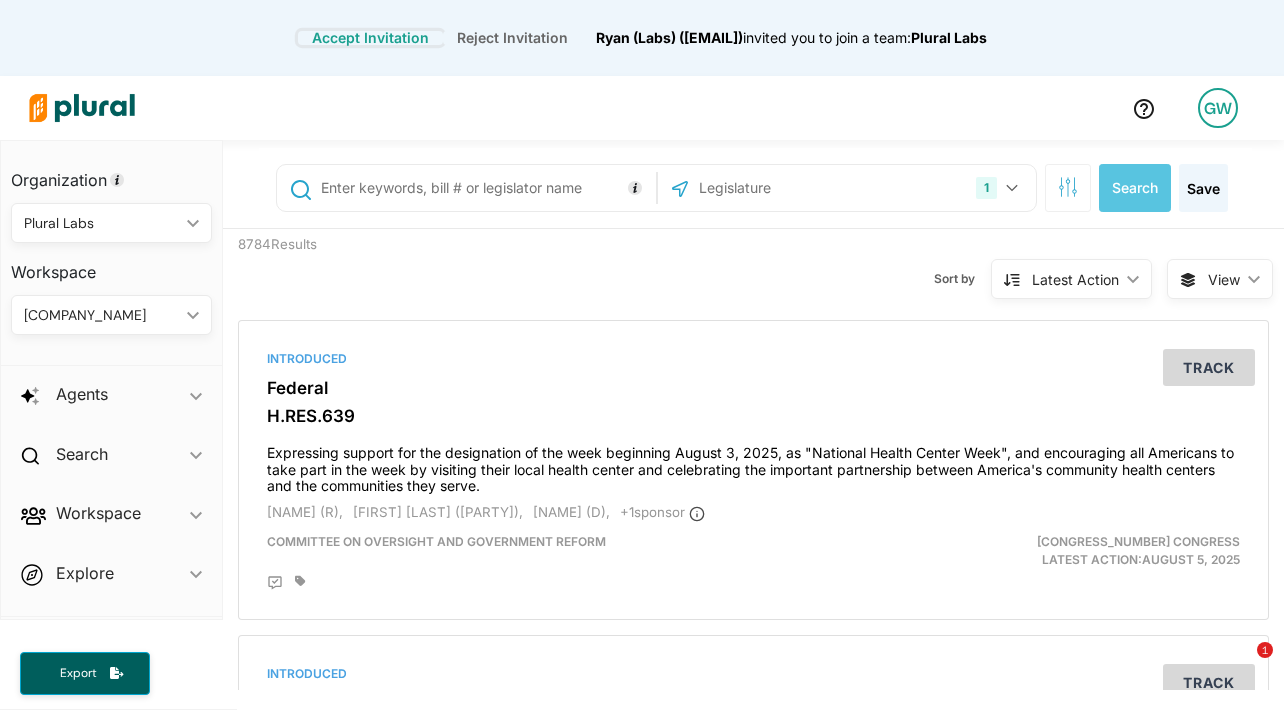 click on "Accept Invitation" at bounding box center [370, 38] 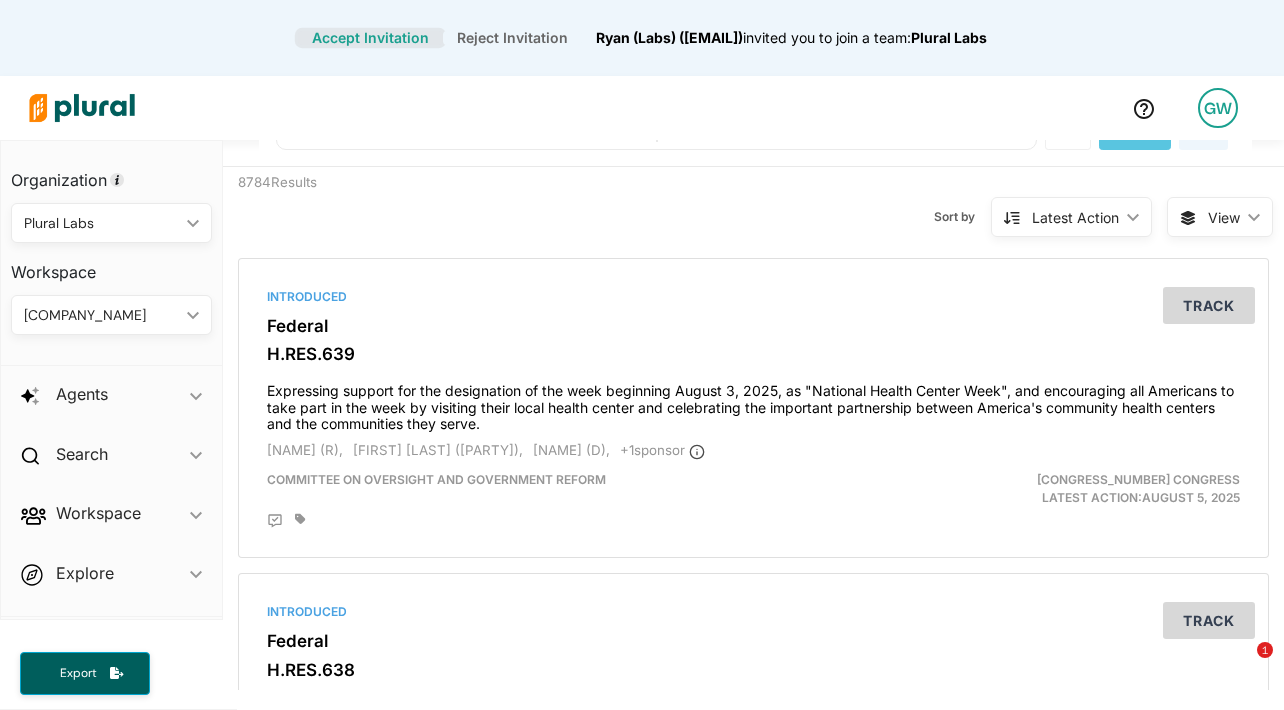 scroll, scrollTop: 0, scrollLeft: 0, axis: both 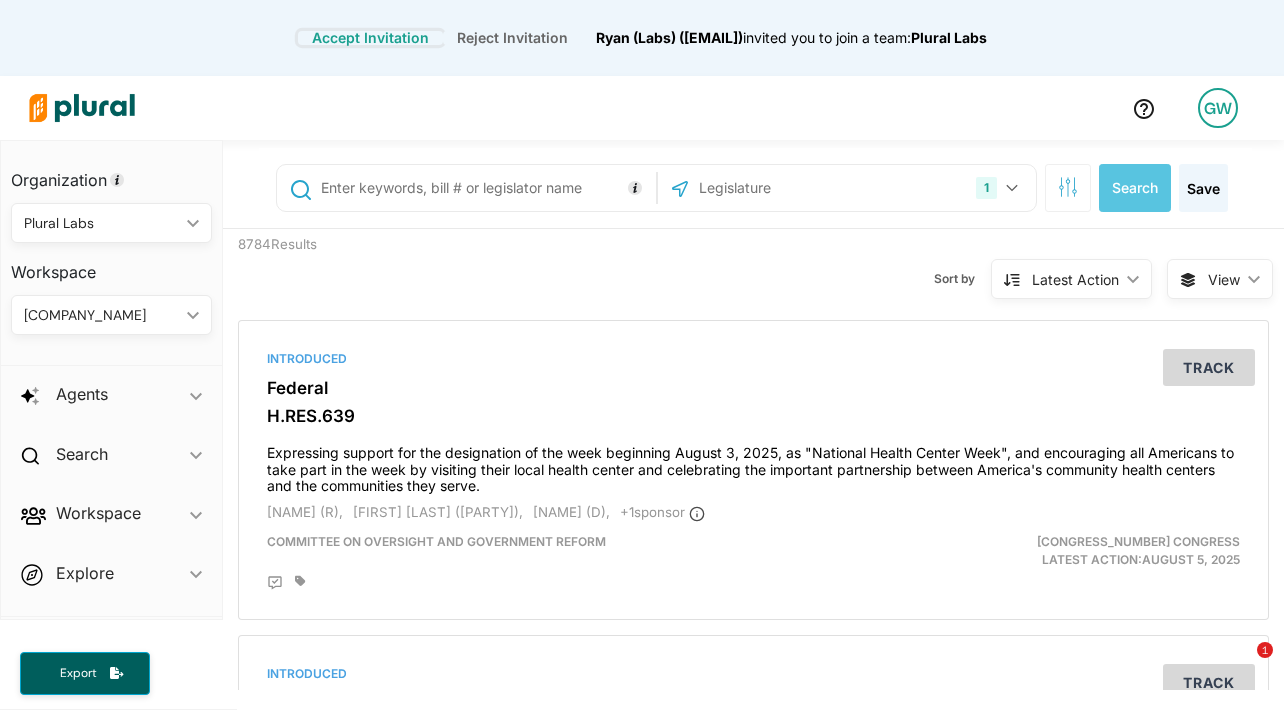 click on "Accept Invitation" at bounding box center [370, 38] 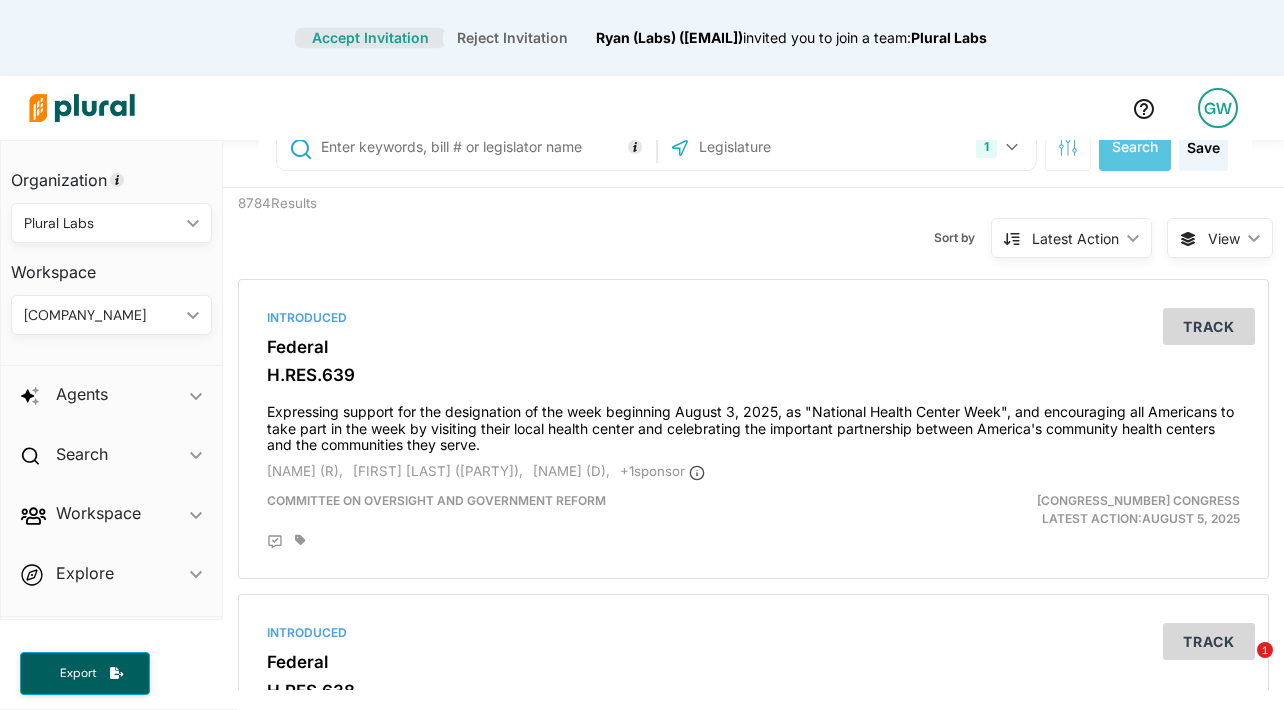 scroll, scrollTop: 0, scrollLeft: 0, axis: both 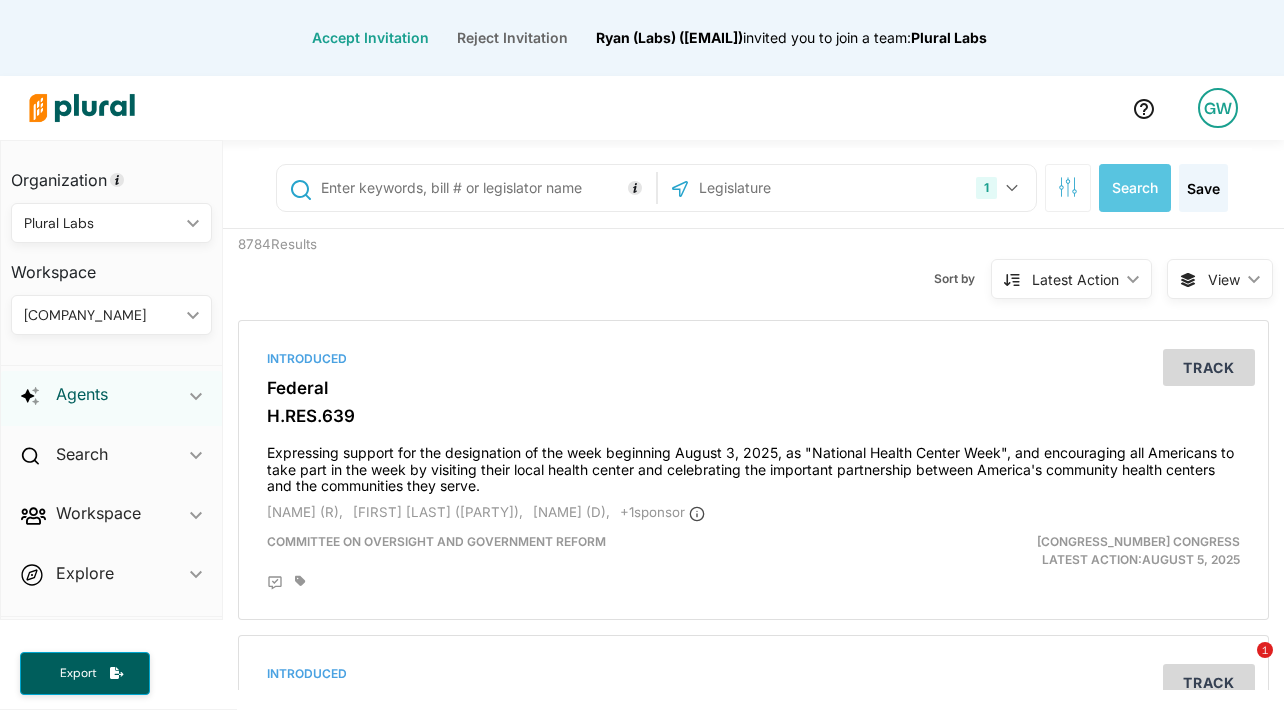 click on "Agents" at bounding box center [82, 394] 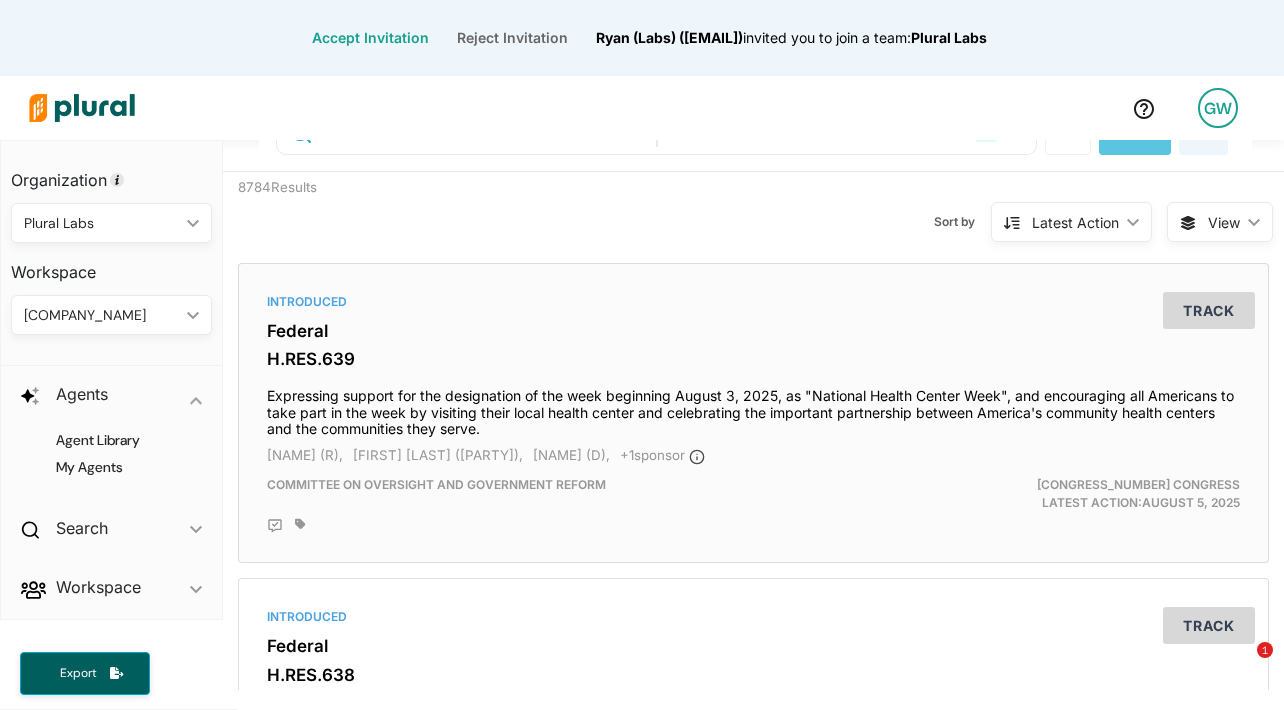 scroll, scrollTop: 66, scrollLeft: 0, axis: vertical 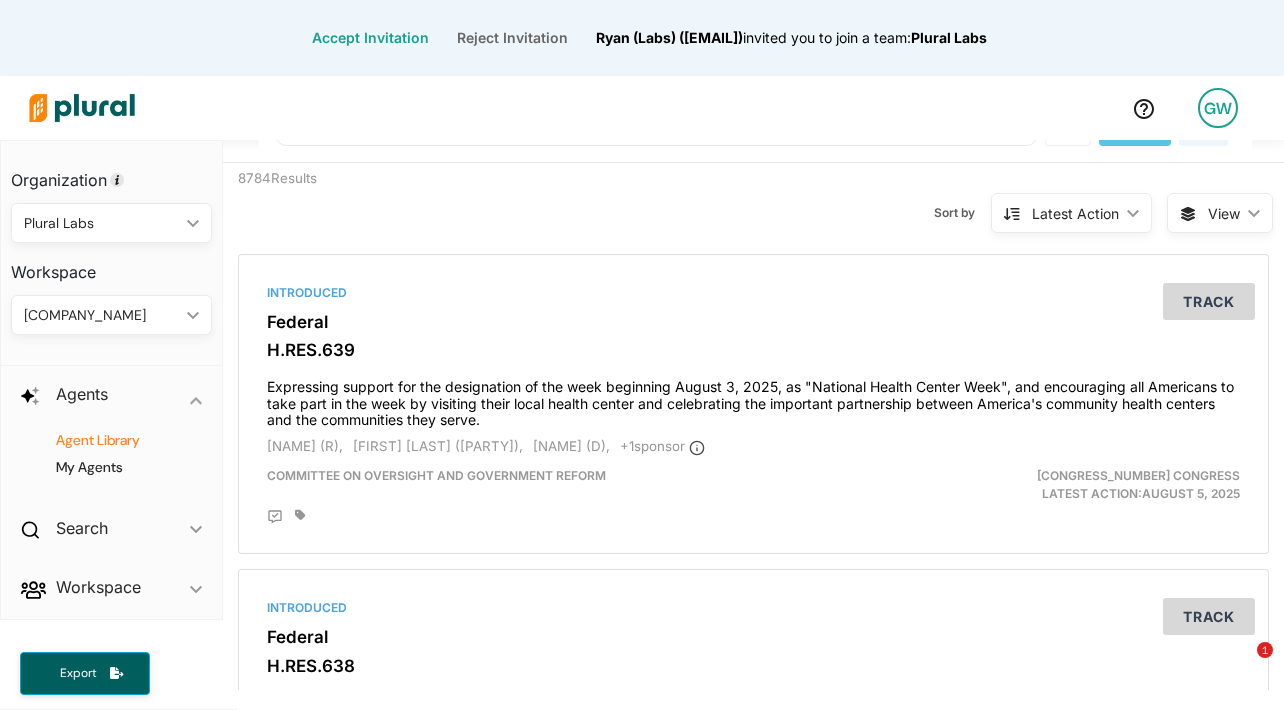 click on "Agent Library" at bounding box center (116, 440) 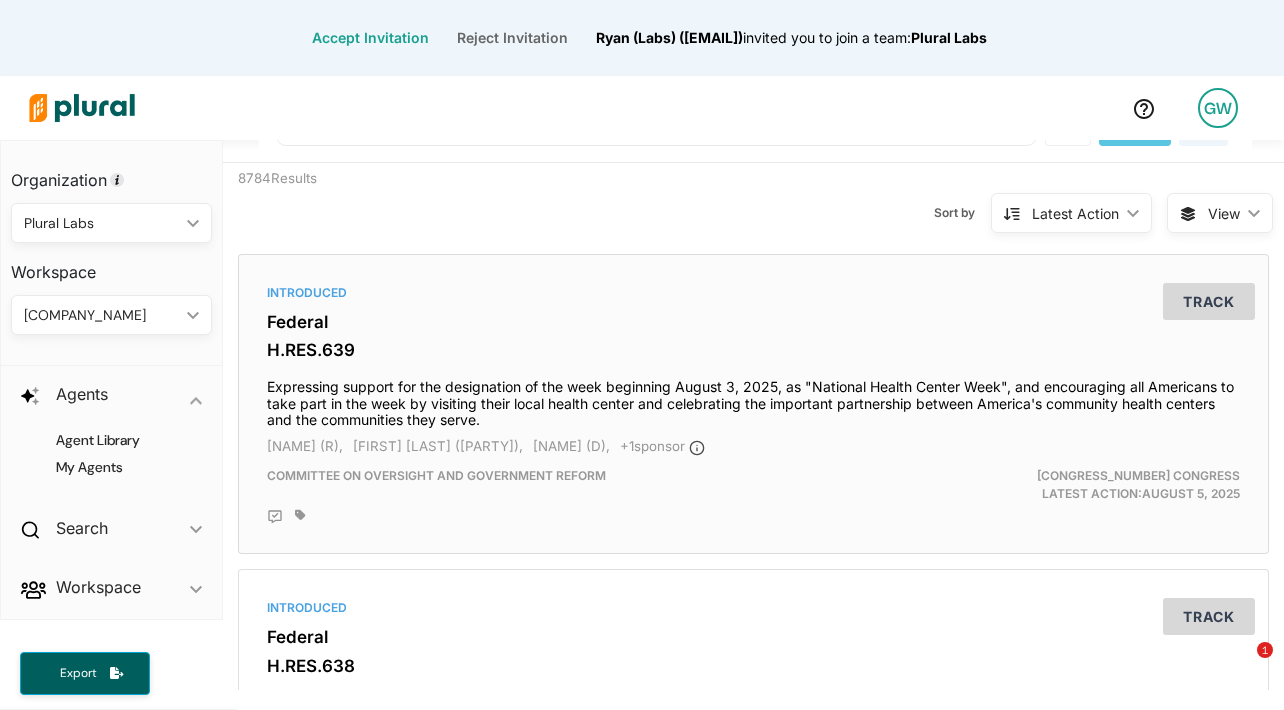 scroll, scrollTop: 131, scrollLeft: 0, axis: vertical 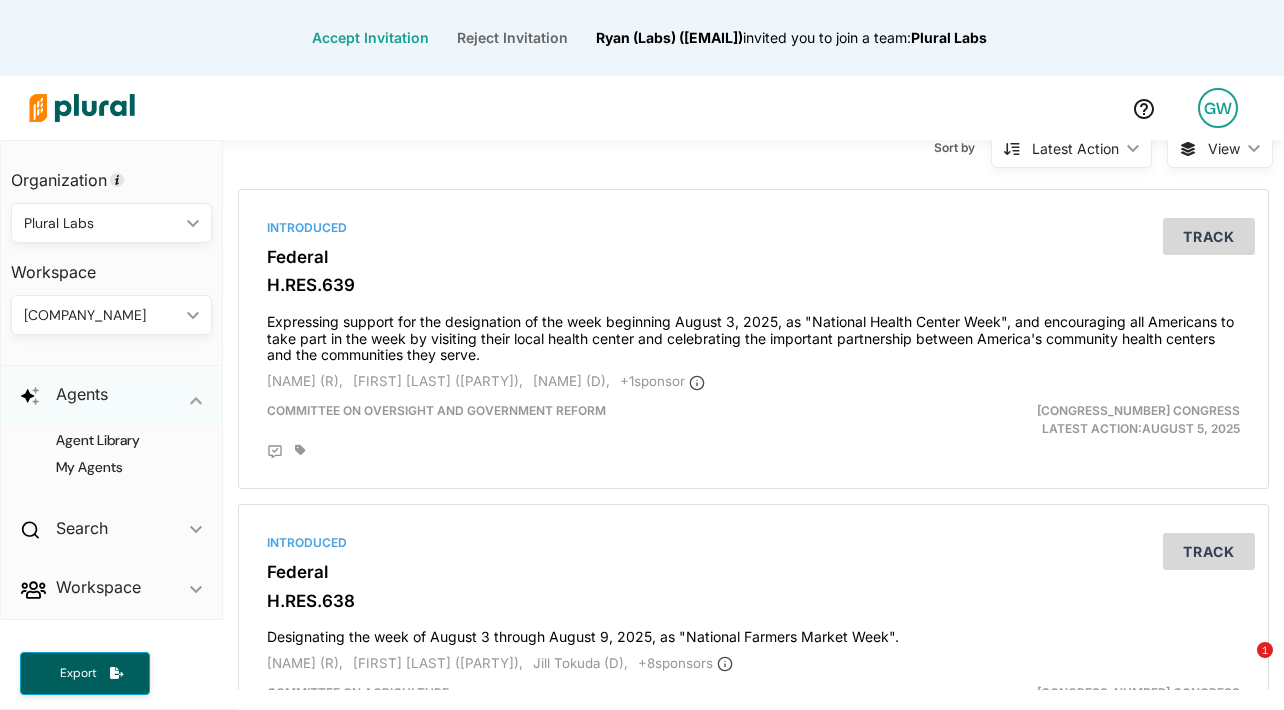 click on "ic_keyboard_arrow_down" at bounding box center (196, 398) 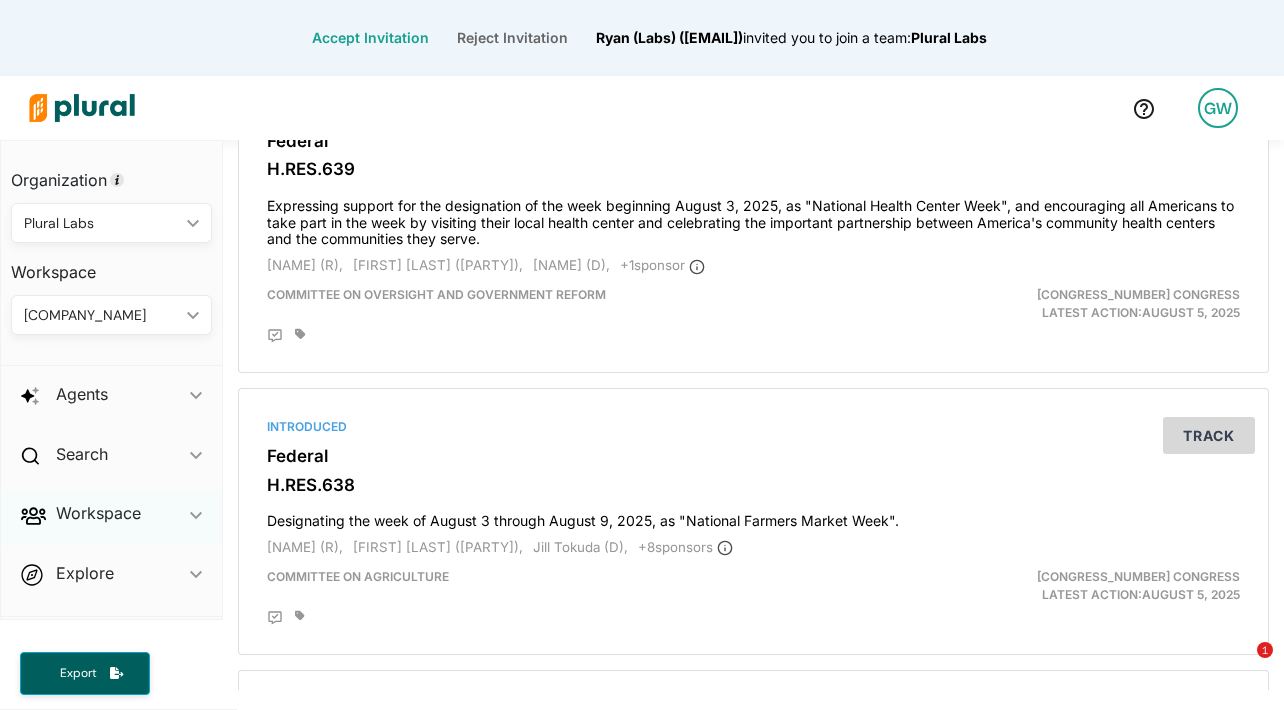 scroll, scrollTop: 271, scrollLeft: 0, axis: vertical 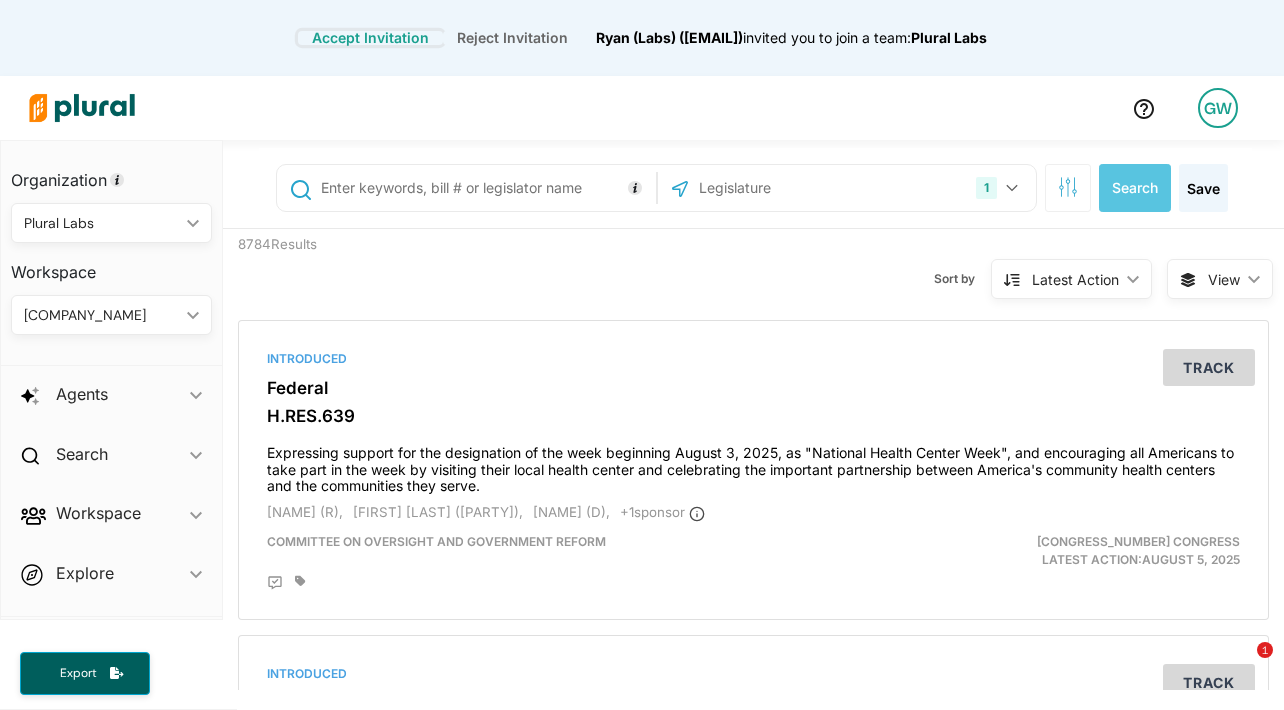 click on "Accept Invitation" at bounding box center [370, 38] 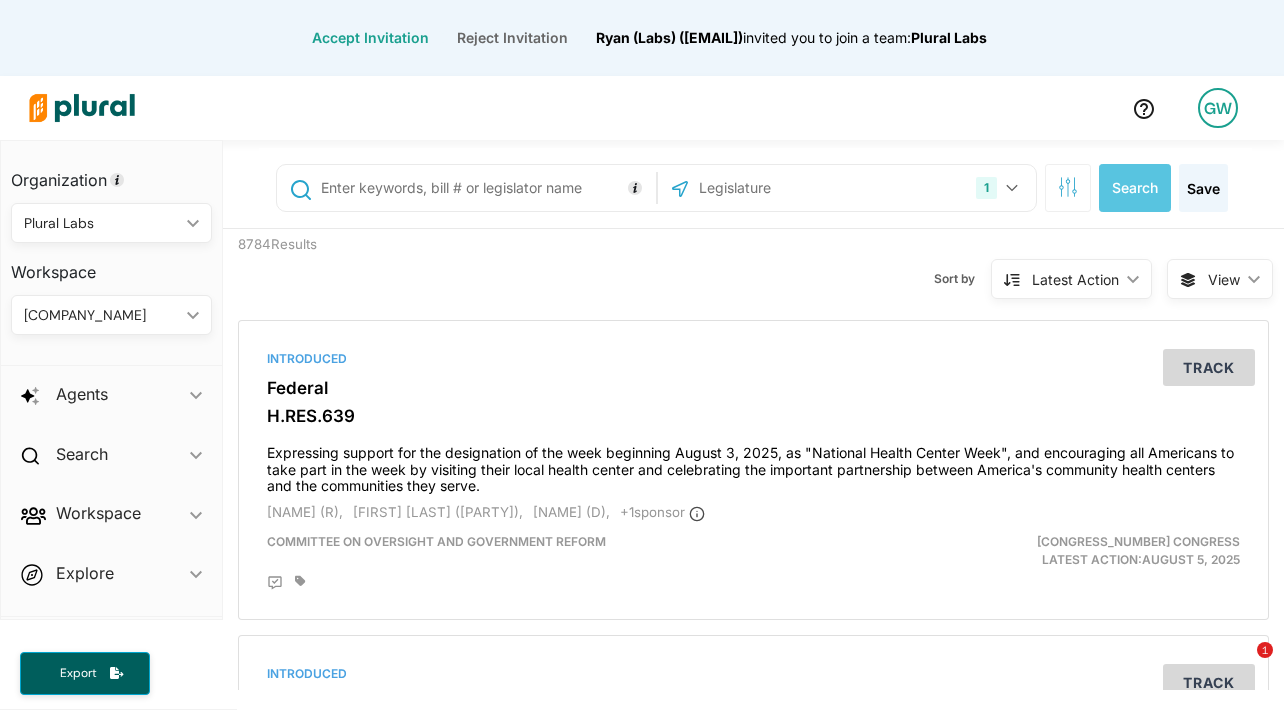 click at bounding box center [804, 188] 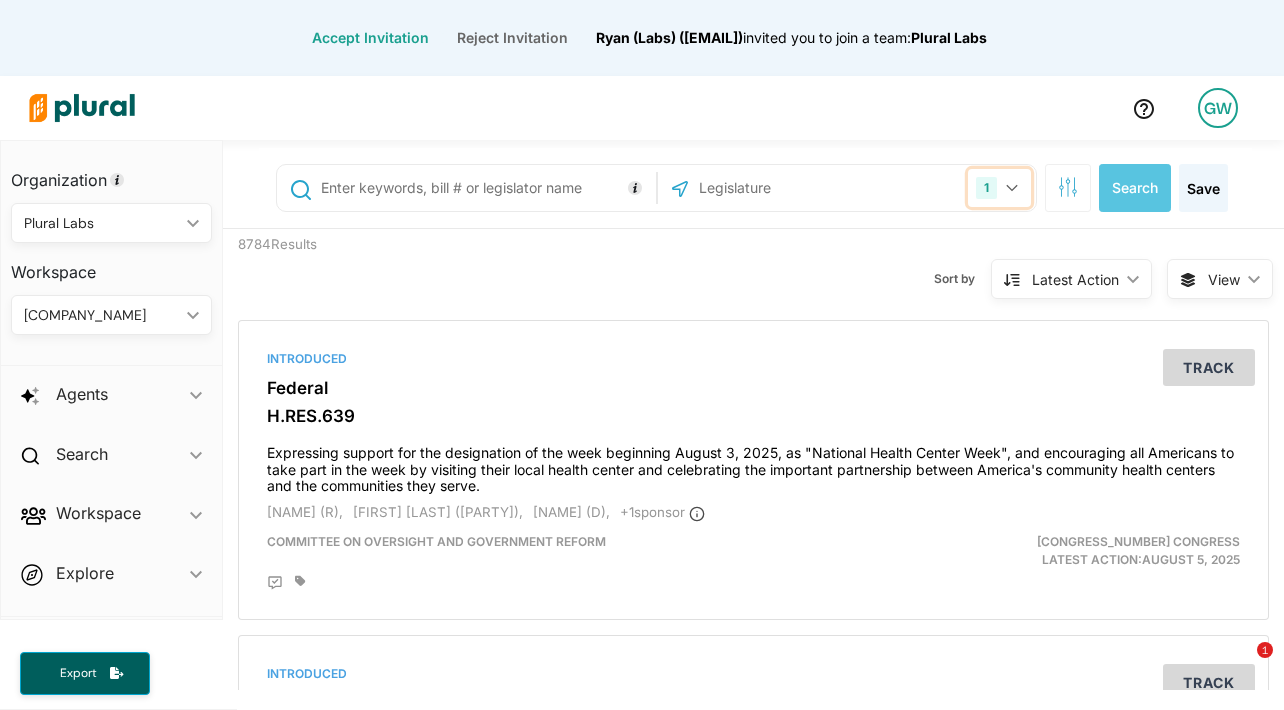 click 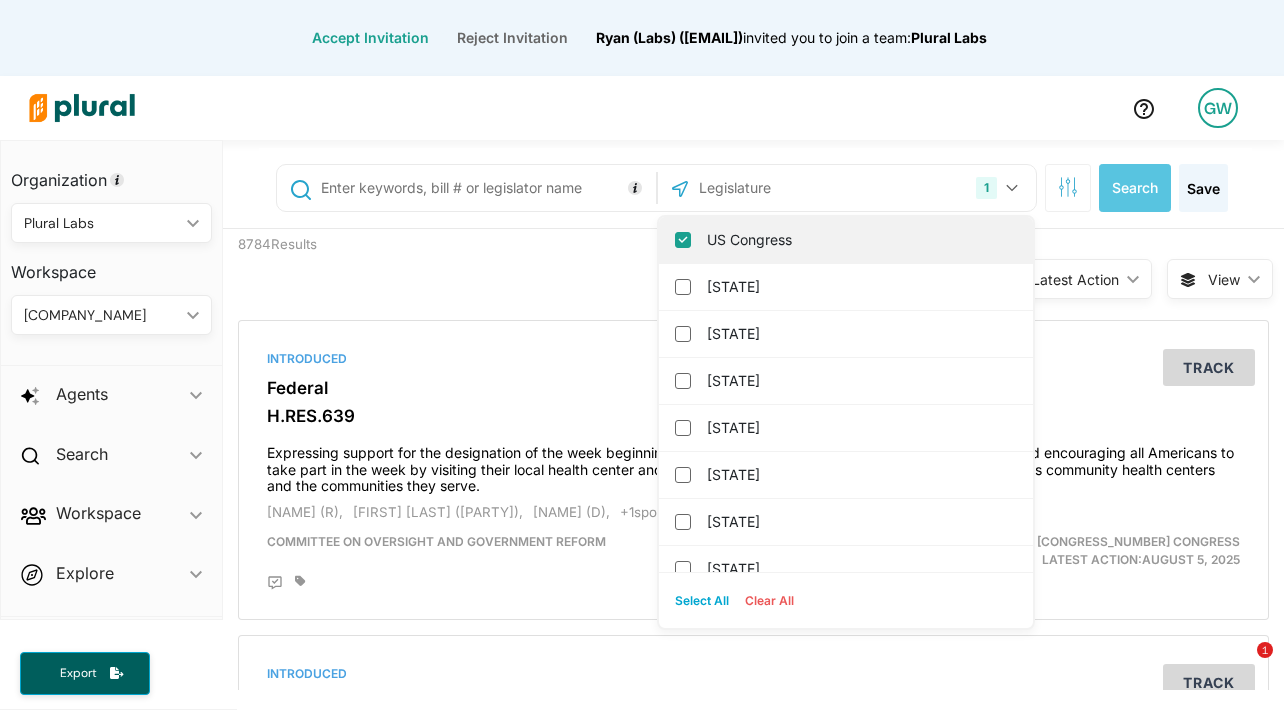 click on "US Congress" at bounding box center [683, 240] 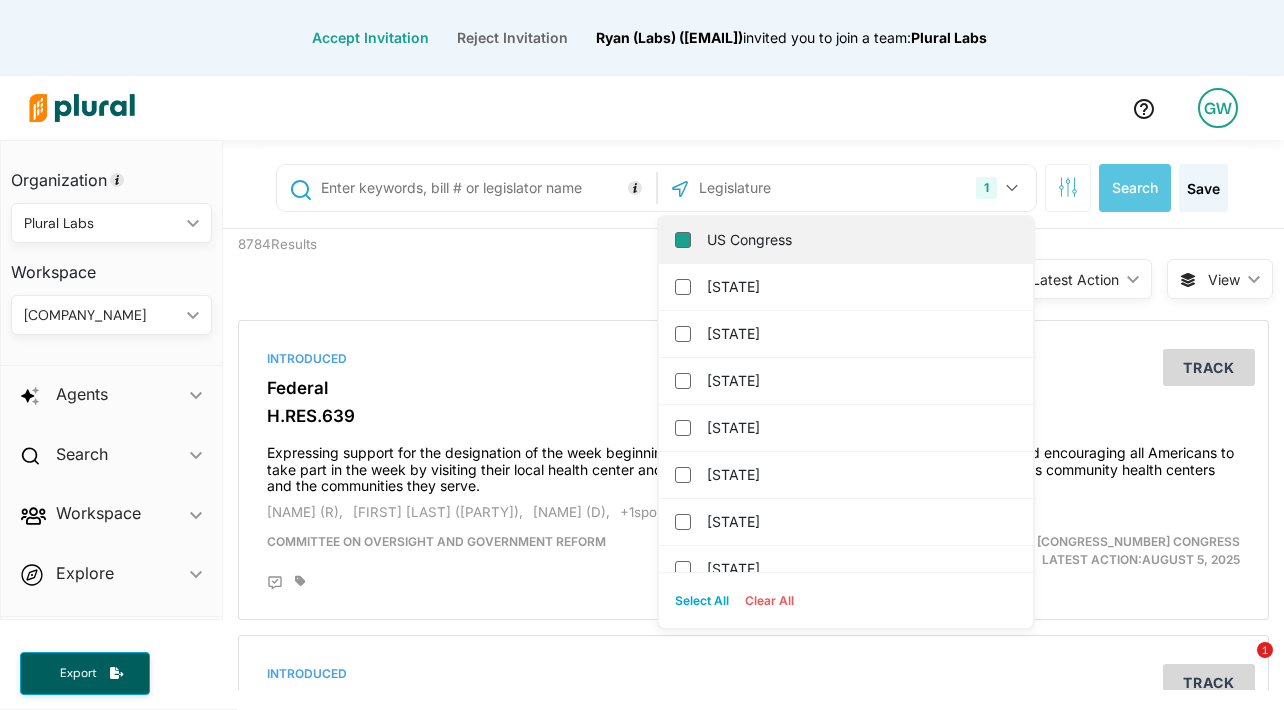 checkbox on "false" 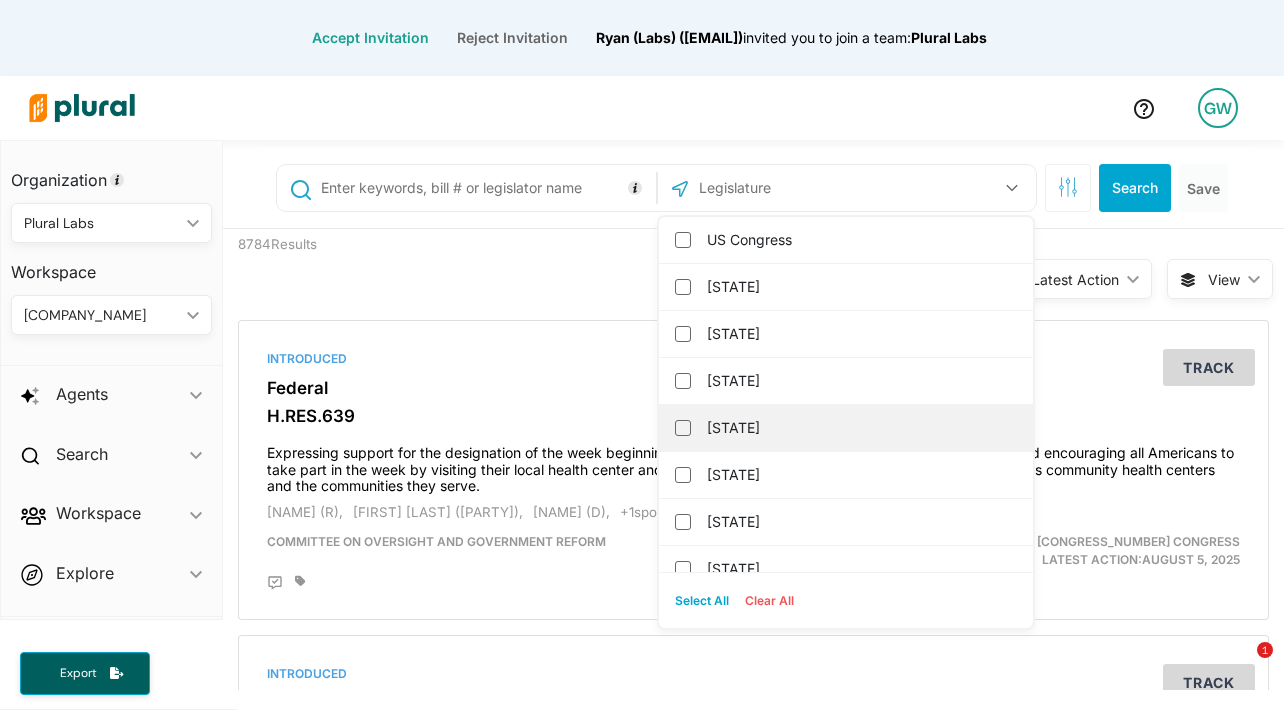 scroll, scrollTop: 201, scrollLeft: 0, axis: vertical 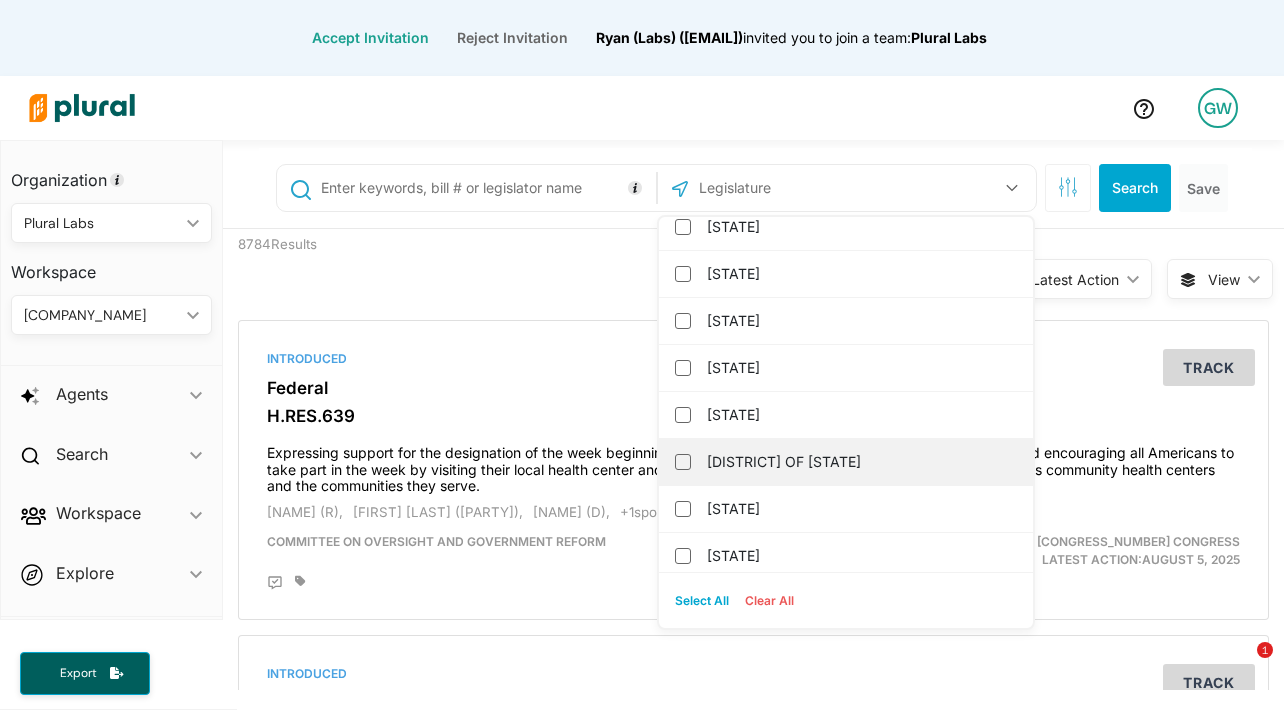click on "[DISTRICT] OF [STATE]" at bounding box center (846, 462) 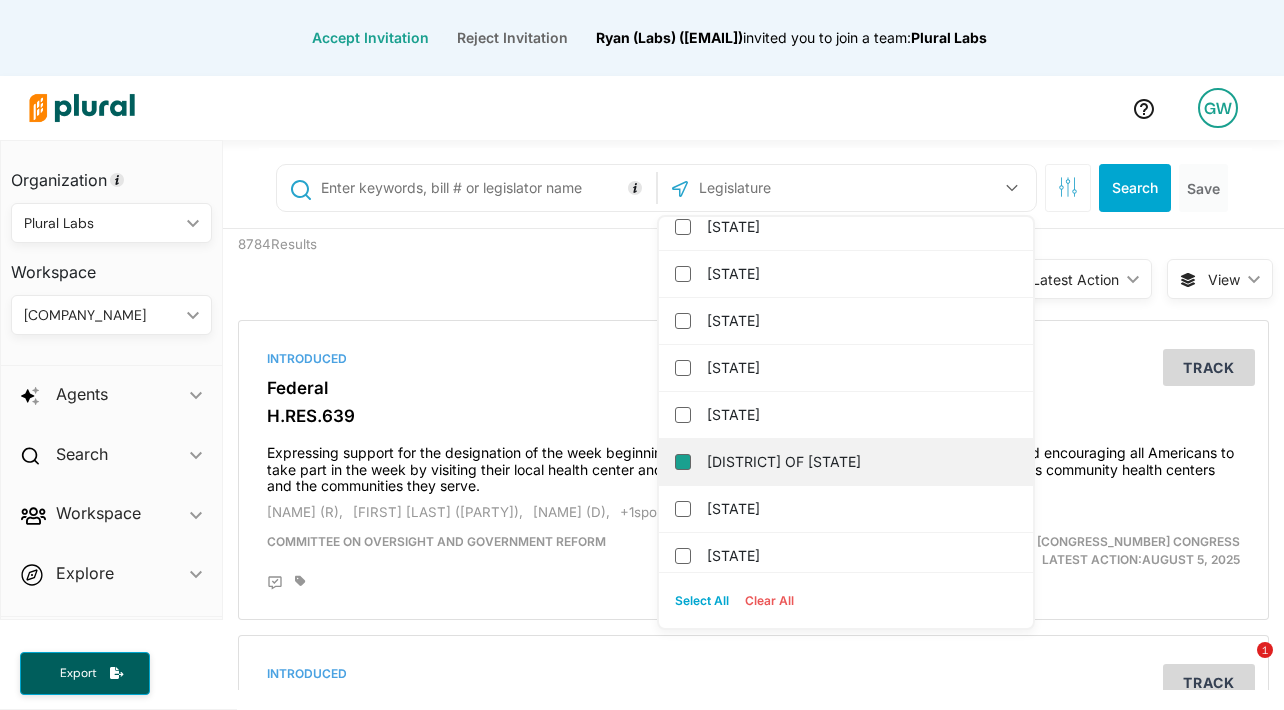 click on "[DISTRICT] OF [STATE]" at bounding box center (683, 462) 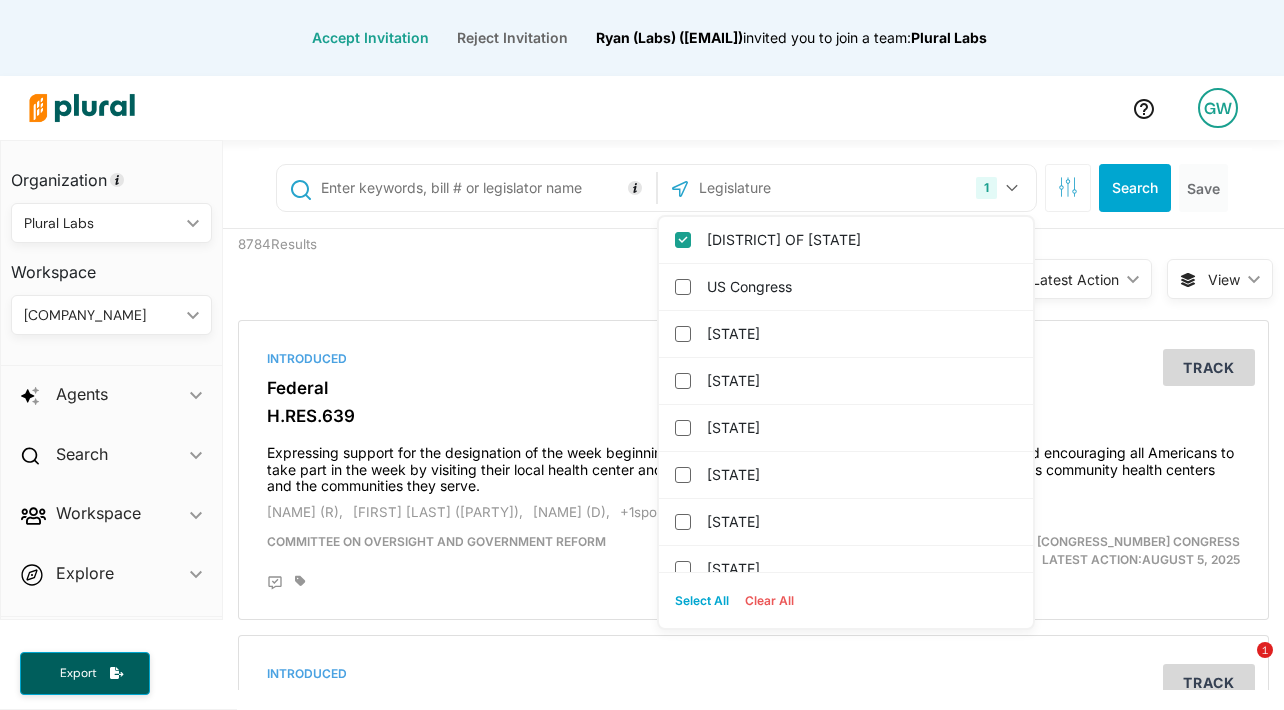 click on "Select All" at bounding box center [702, 601] 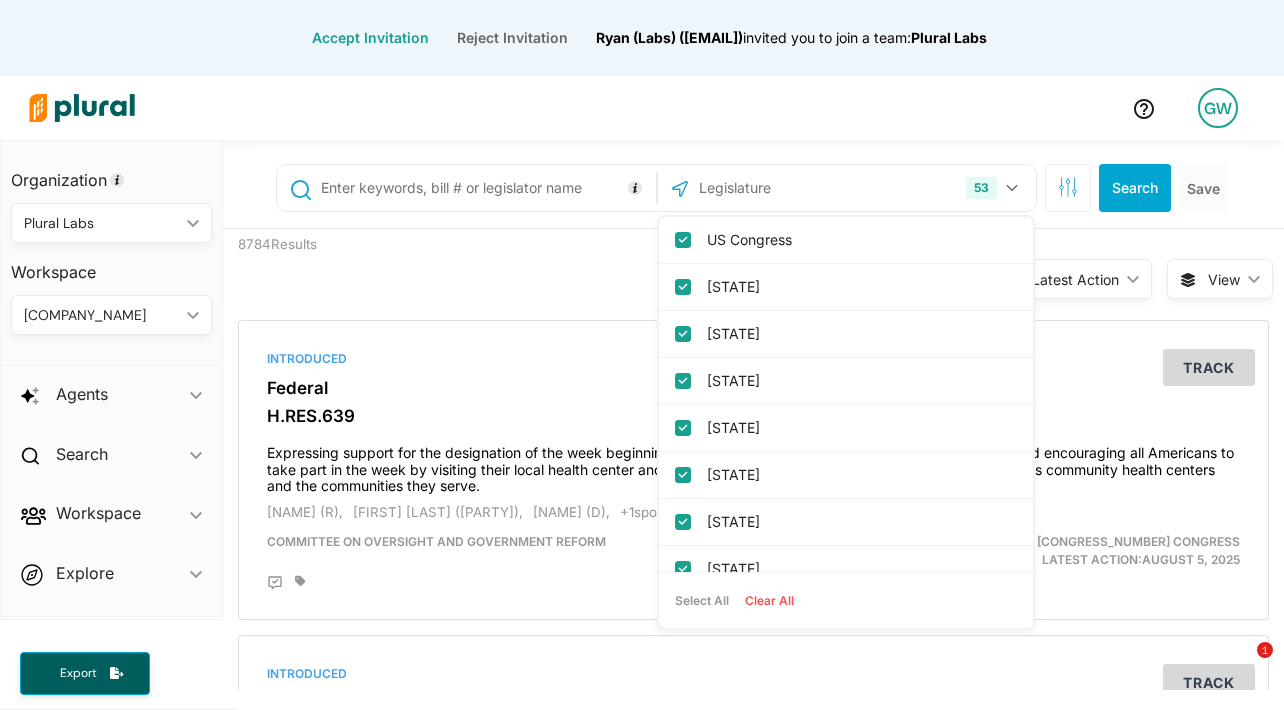 click on "Clear All" at bounding box center [769, 601] 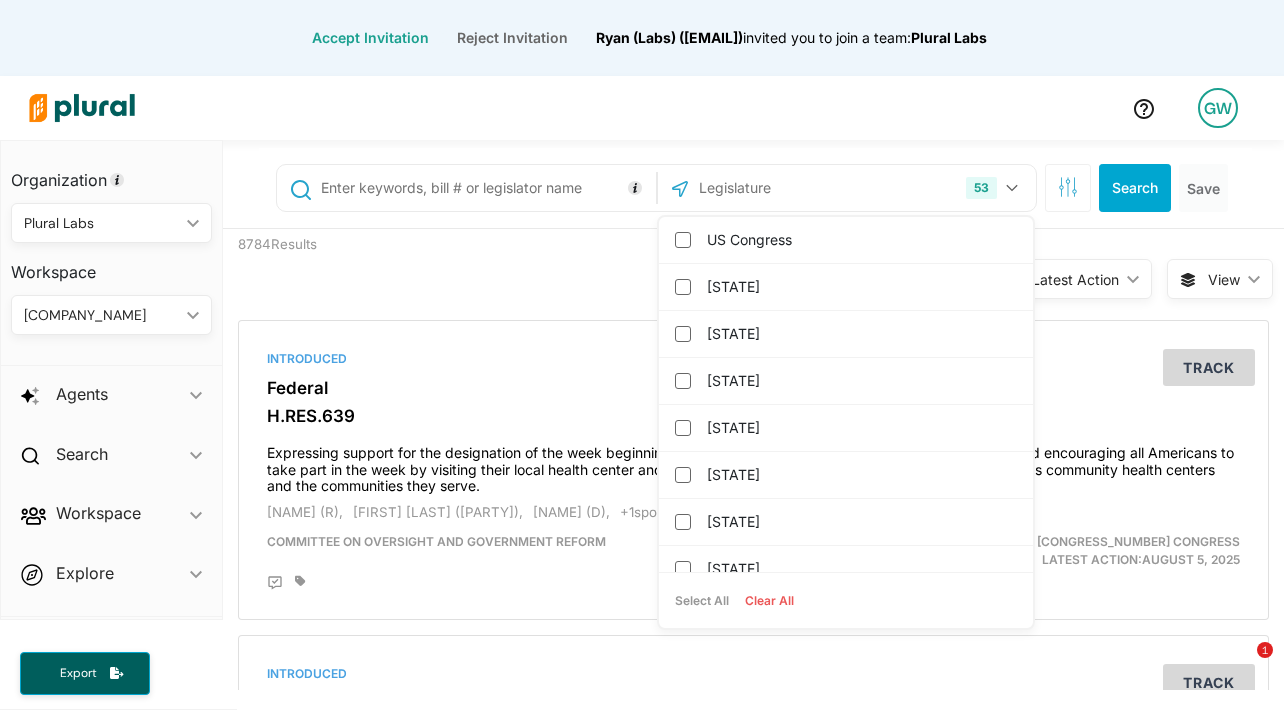 checkbox on "false" 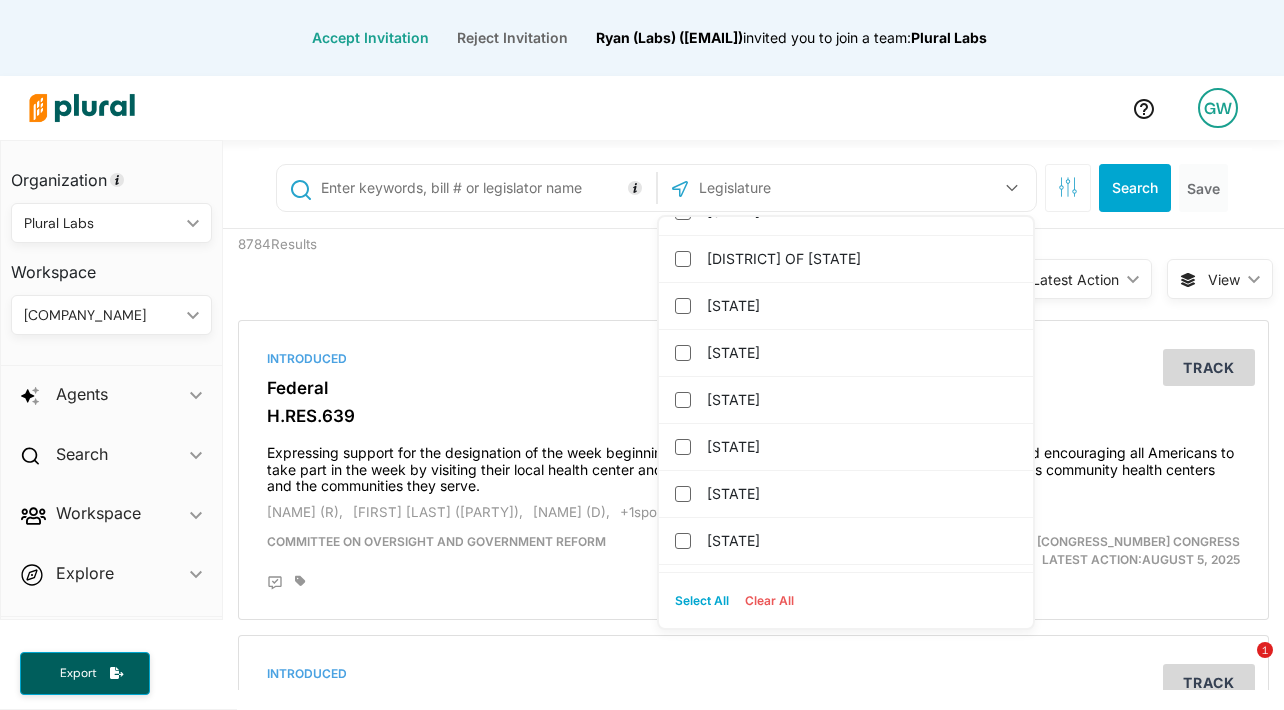 scroll, scrollTop: 418, scrollLeft: 0, axis: vertical 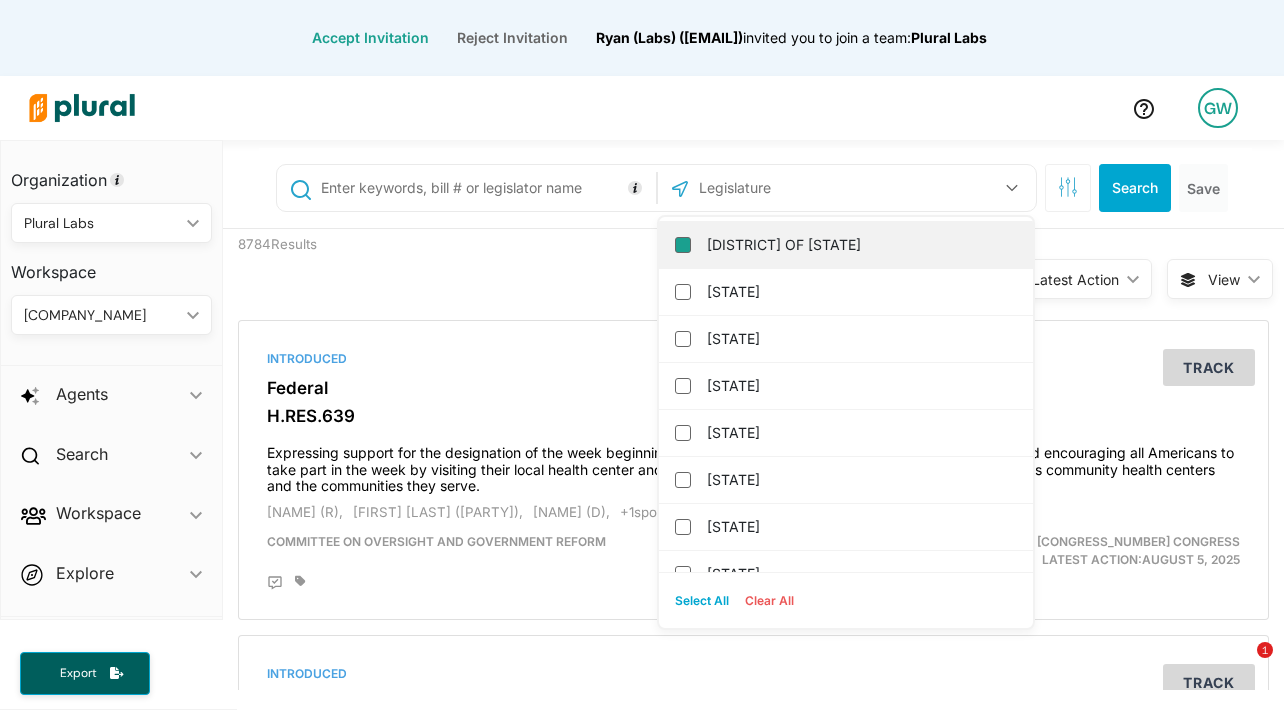click on "[DISTRICT] OF [STATE]" at bounding box center (683, 245) 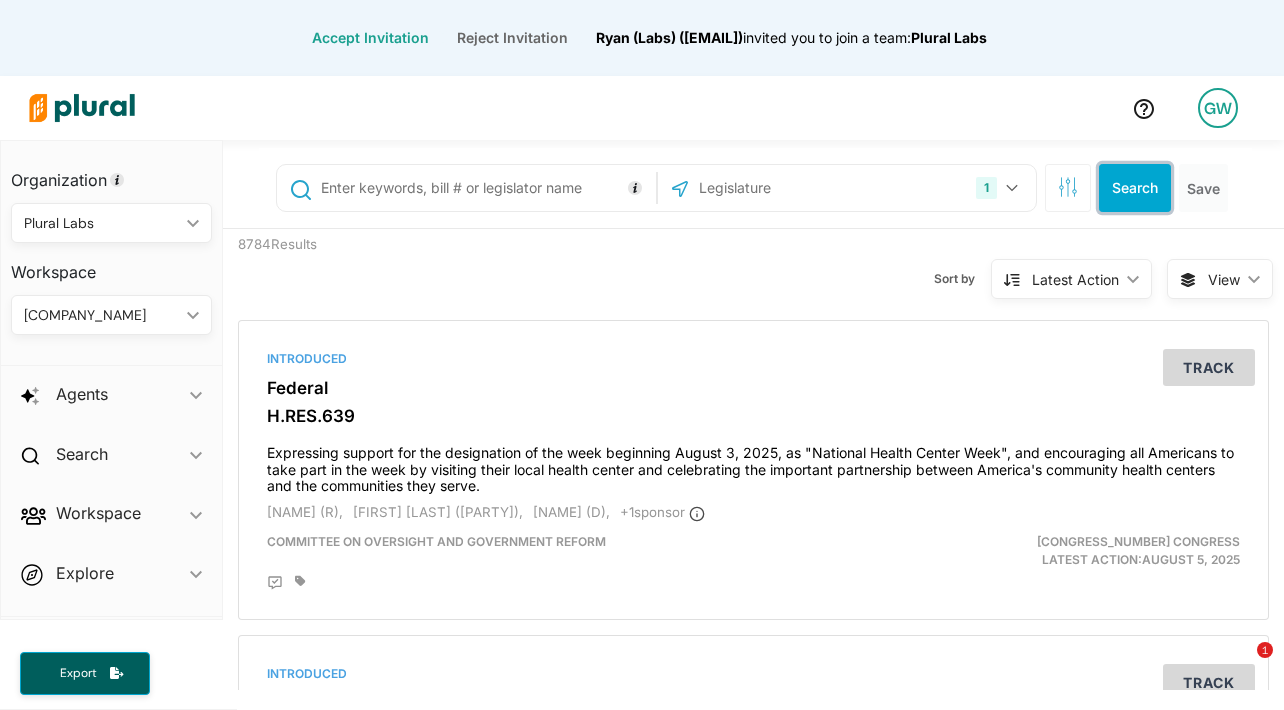 click on "Search" at bounding box center (1135, 188) 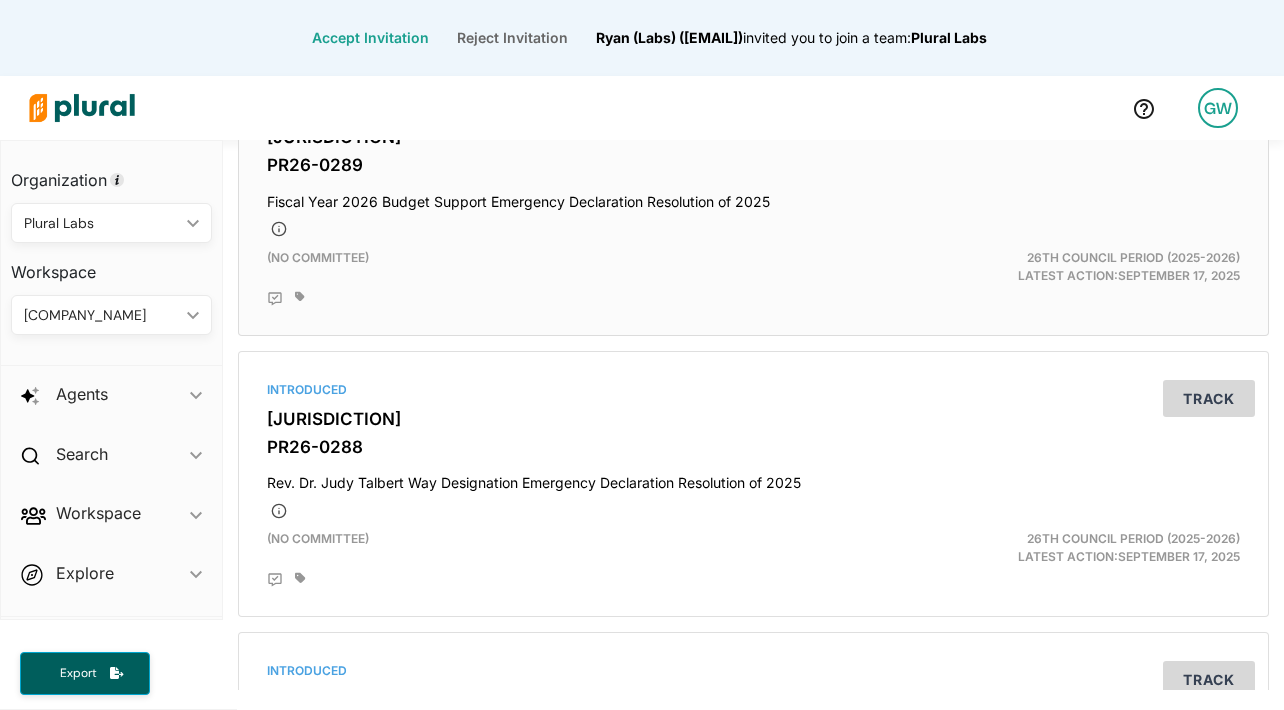 scroll, scrollTop: 473, scrollLeft: 0, axis: vertical 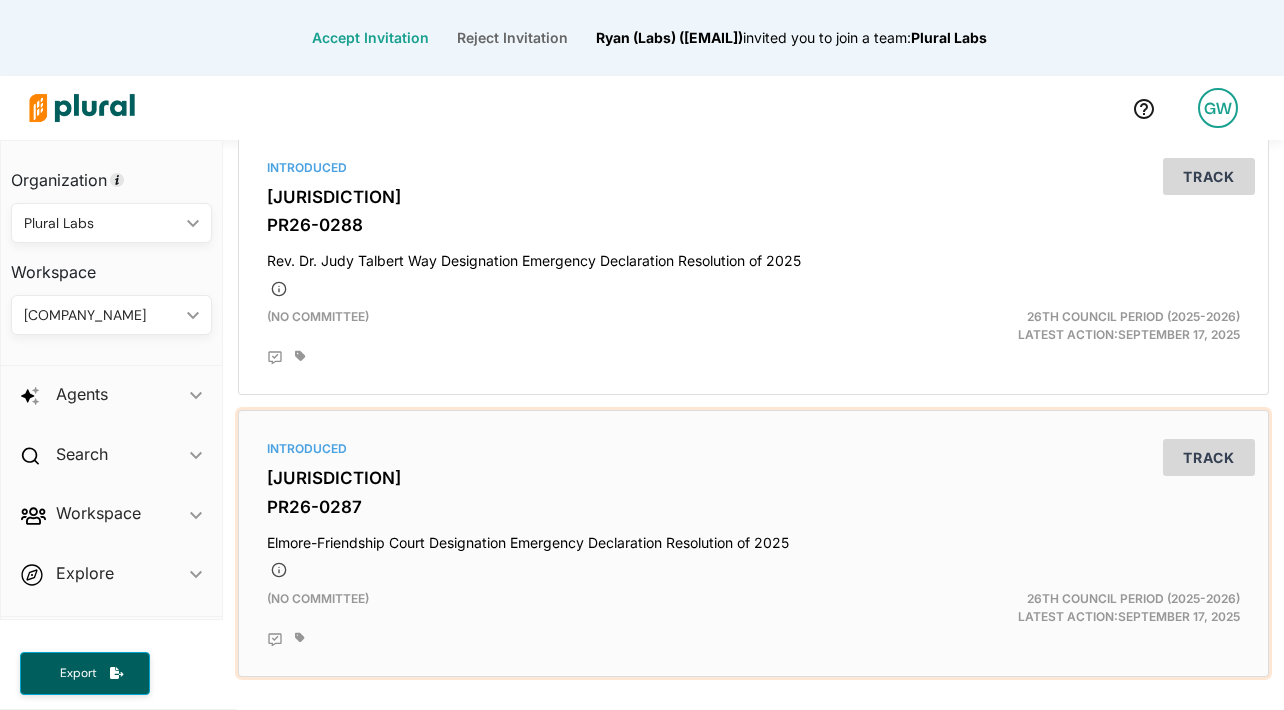 click on "Elmore-Friendship Court Designation Emergency Declaration Resolution of 2025" at bounding box center (753, 538) 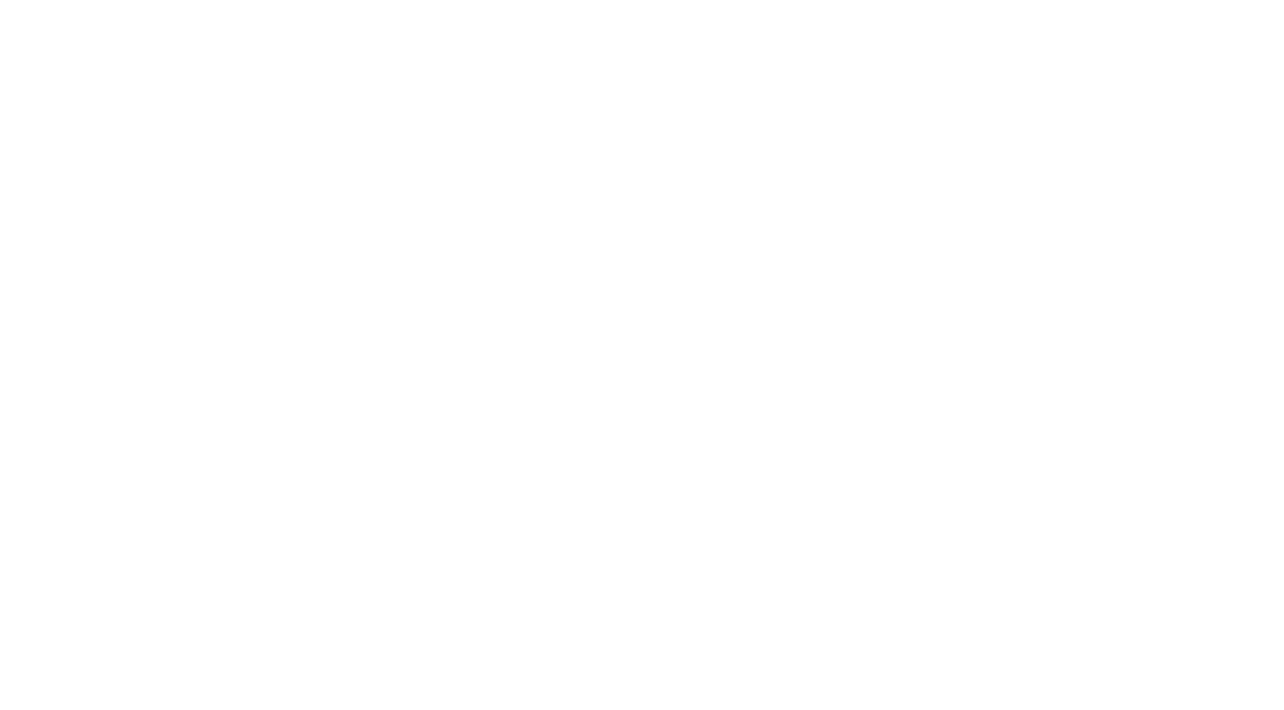 scroll, scrollTop: 0, scrollLeft: 0, axis: both 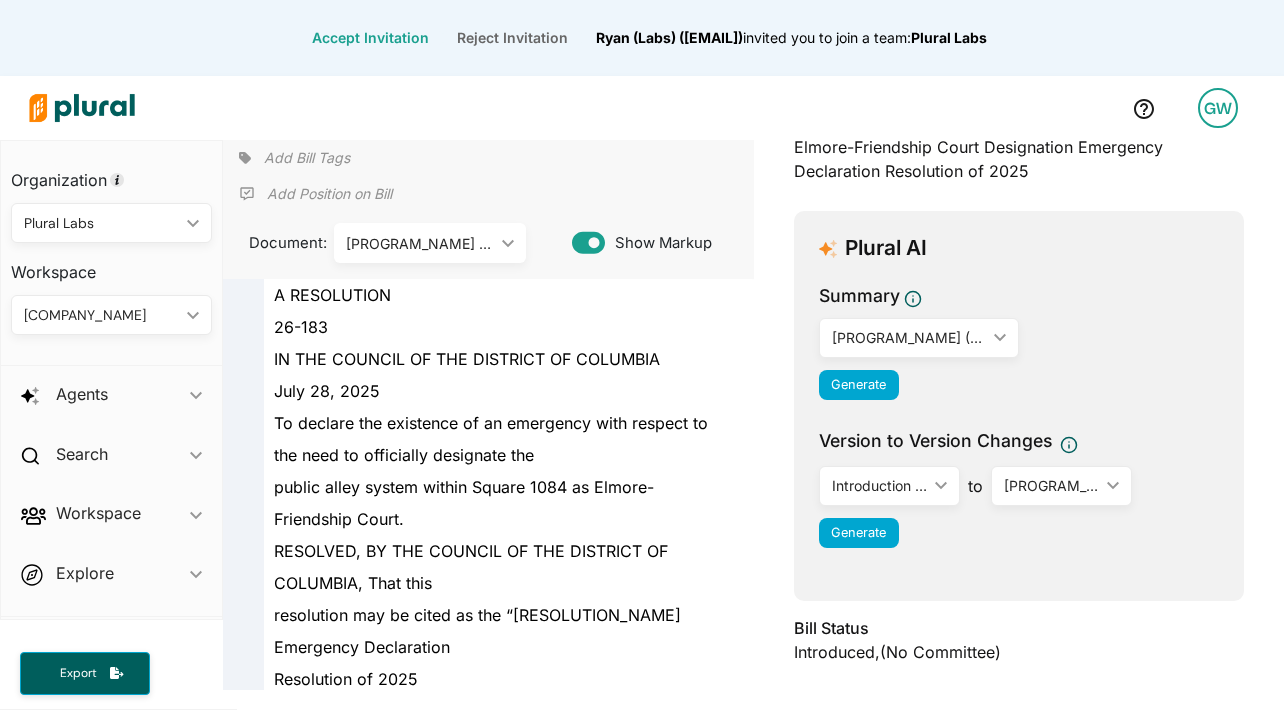 click on "[PROGRAM_NAME] ([DATE])" at bounding box center [909, 337] 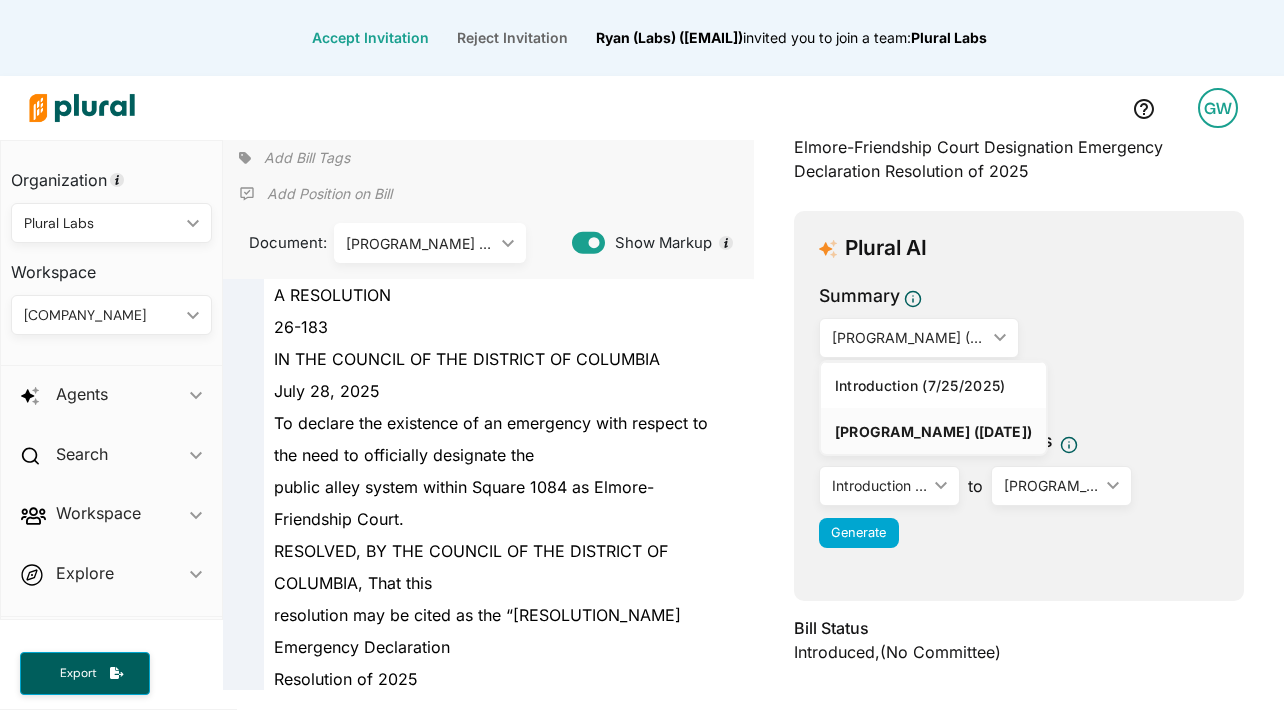 click on "Summary Enrollment1 (7/28/2025) ic_keyboard_arrow_down Introduction (7/25/2025) Enrollment1 (7/28/2025) Generate" at bounding box center [1019, 347] 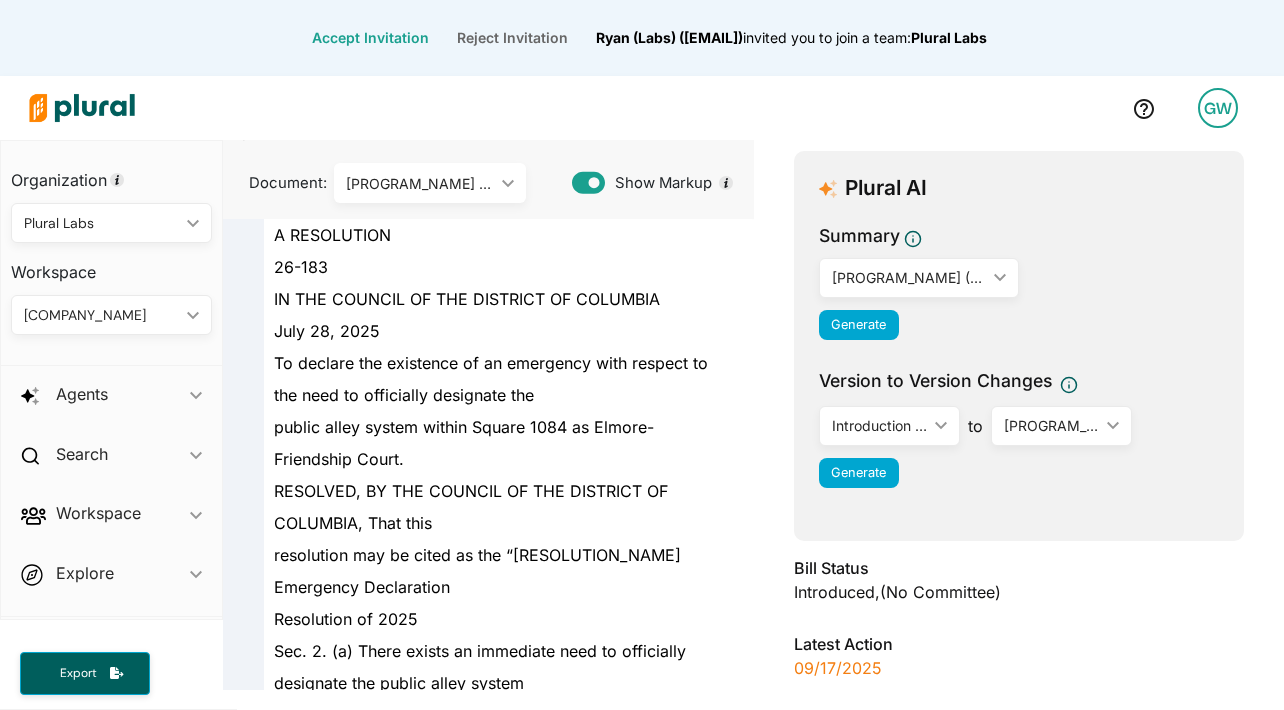 scroll, scrollTop: 256, scrollLeft: 0, axis: vertical 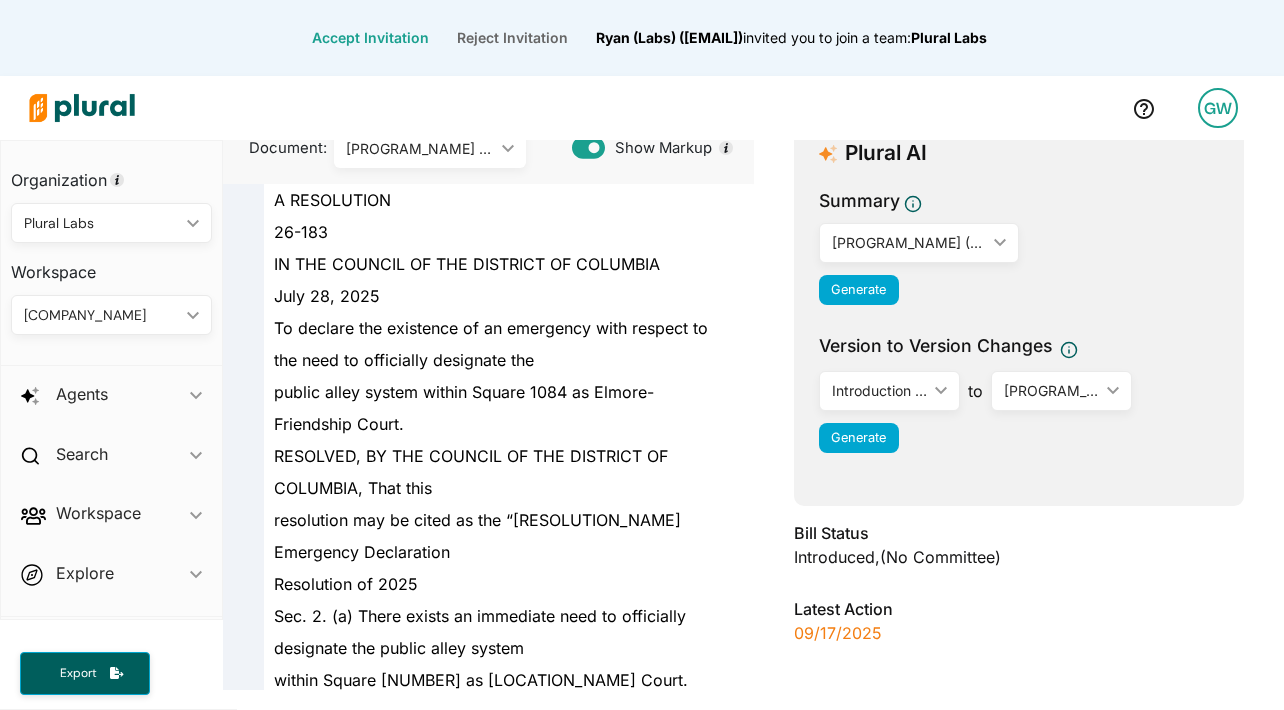 click on "Introduction (7/25/2025) ic_keyboard_arrow_down" at bounding box center [889, 391] 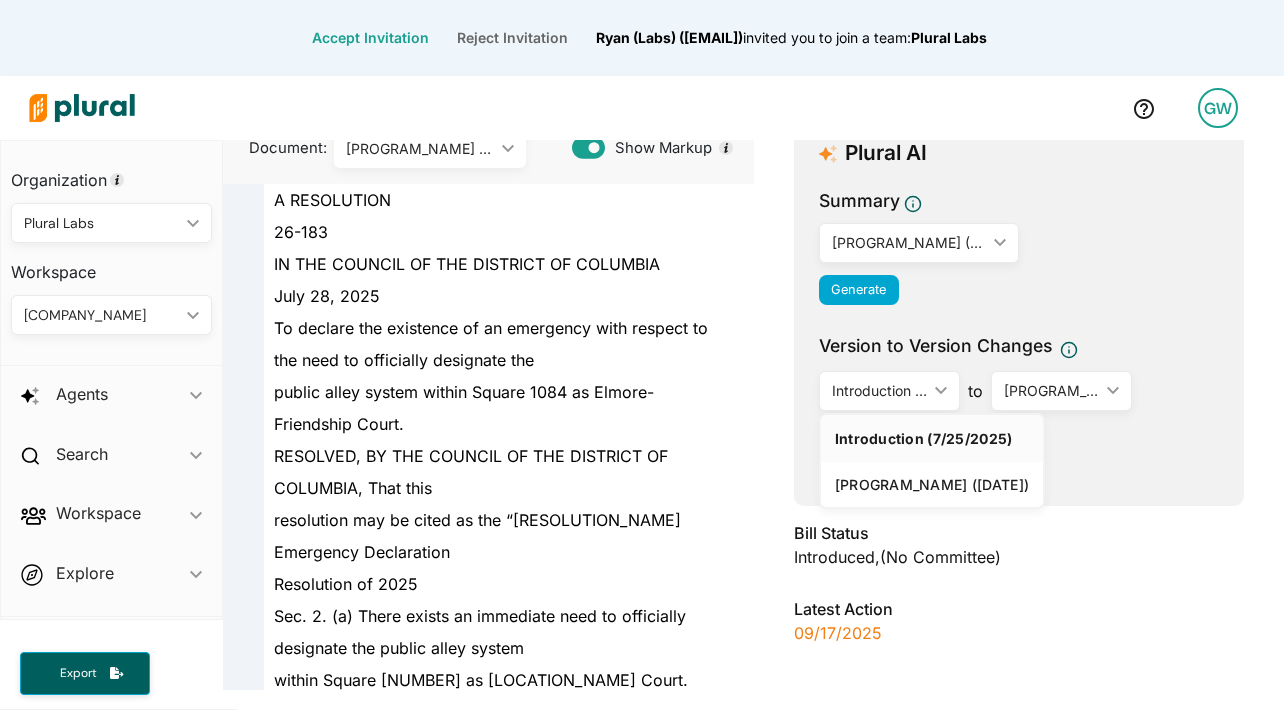 click on "Summary Enrollment1 (7/28/2025) ic_keyboard_arrow_down Introduction (7/25/2025) Enrollment1 (7/28/2025) Generate" at bounding box center (1019, 252) 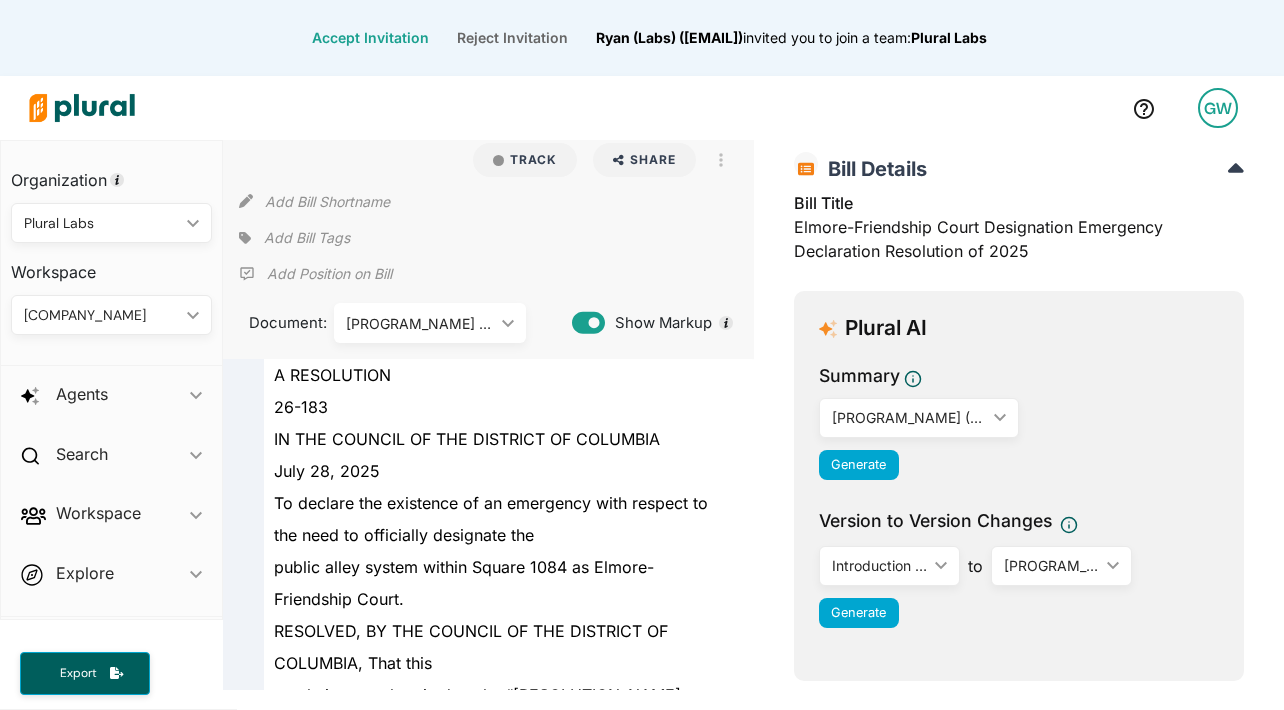 scroll, scrollTop: 24, scrollLeft: 0, axis: vertical 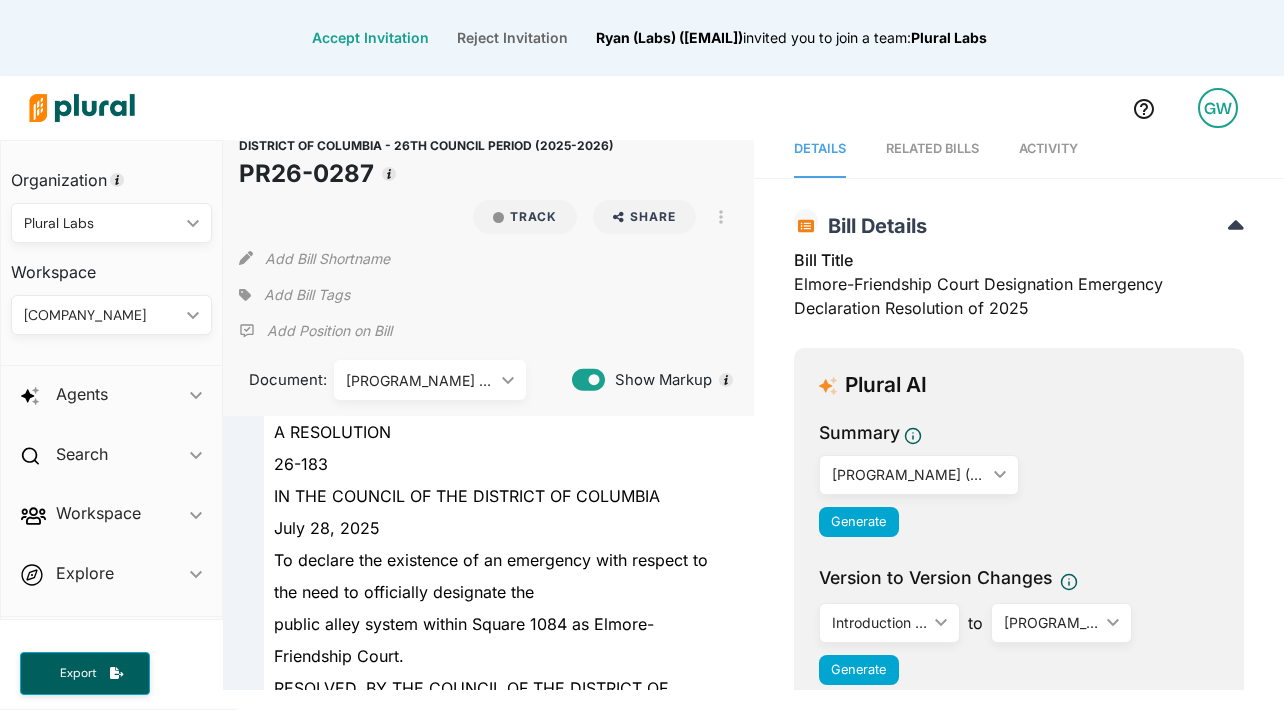 click on "RELATED BILLS" at bounding box center (932, 148) 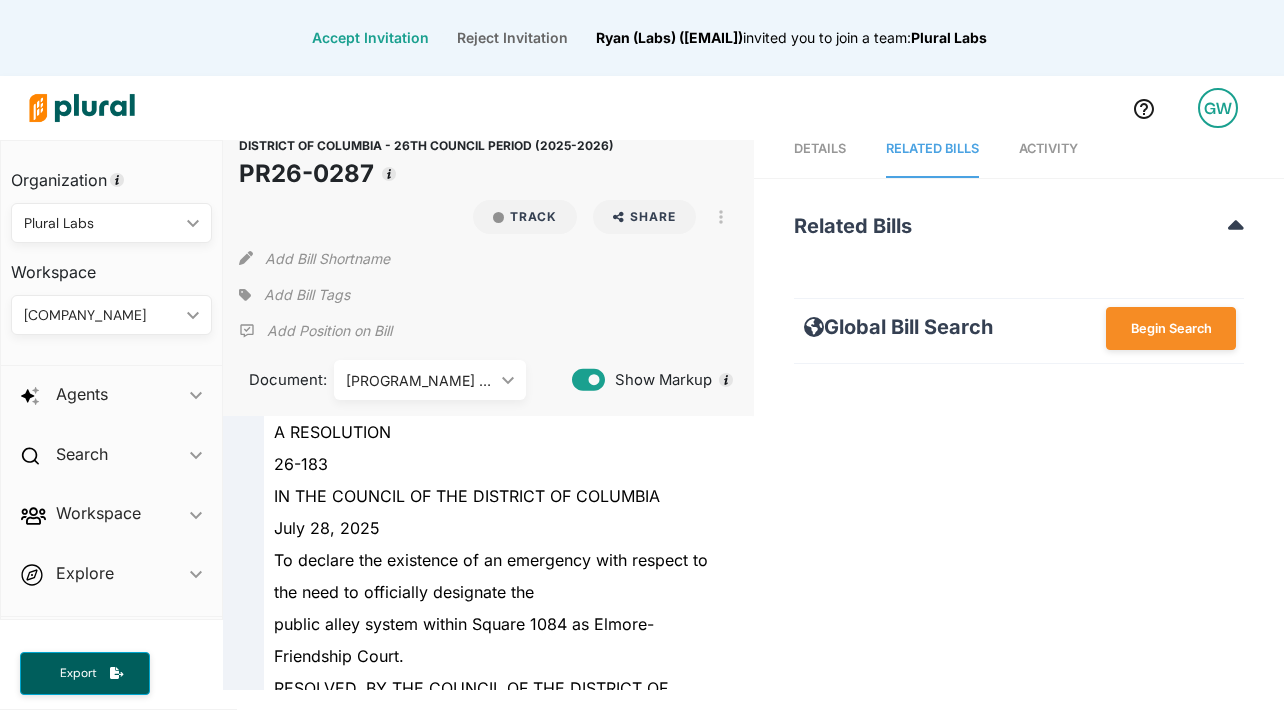 click at bounding box center [568, 108] 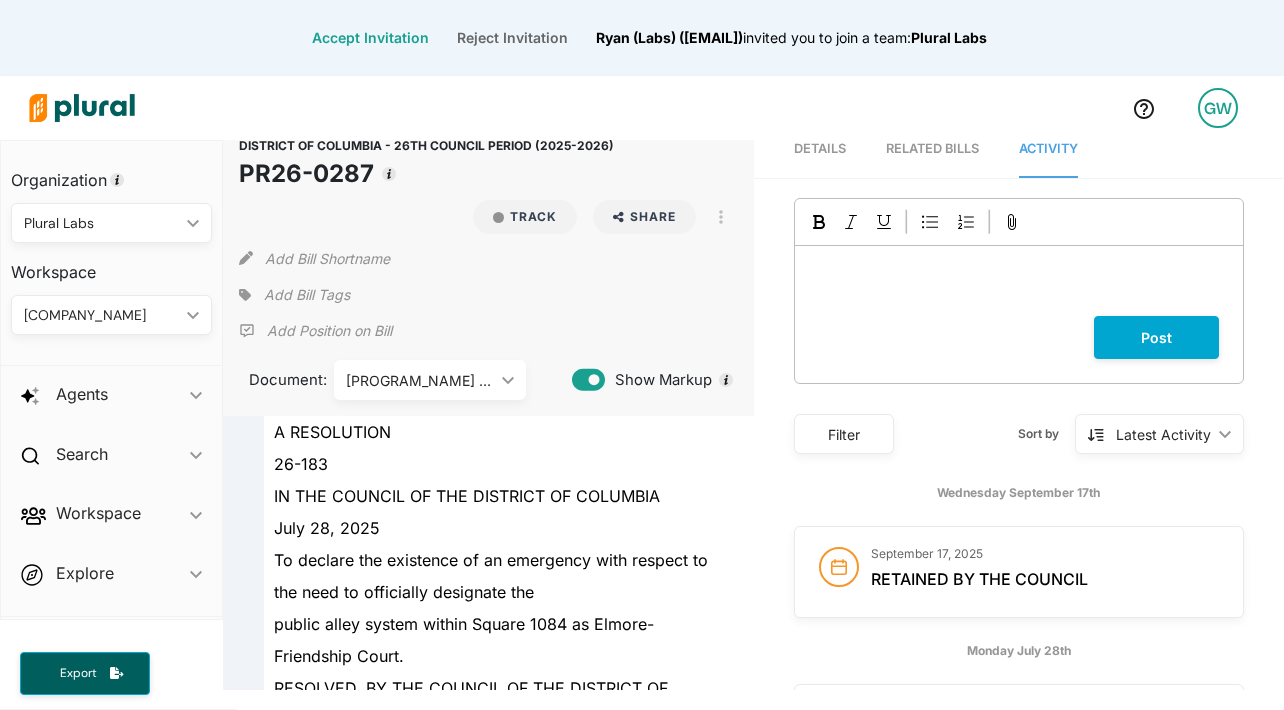 click on "Details" at bounding box center (820, 148) 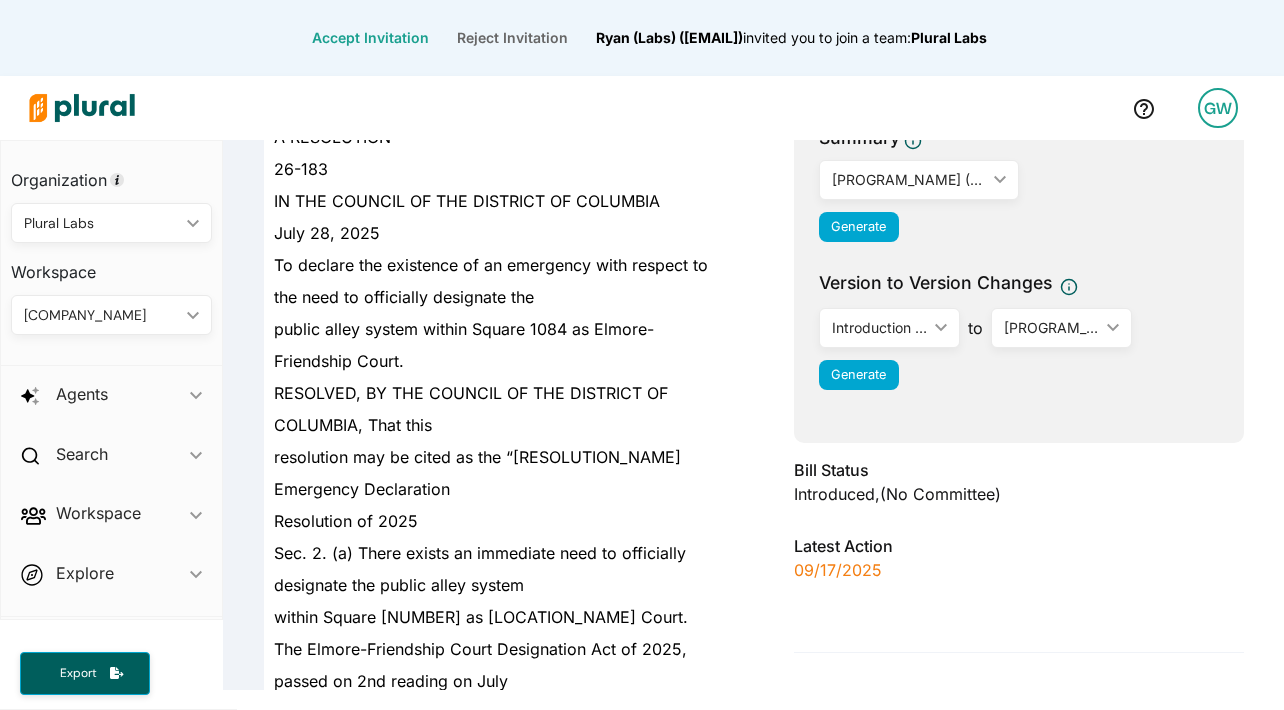 scroll, scrollTop: 208, scrollLeft: 0, axis: vertical 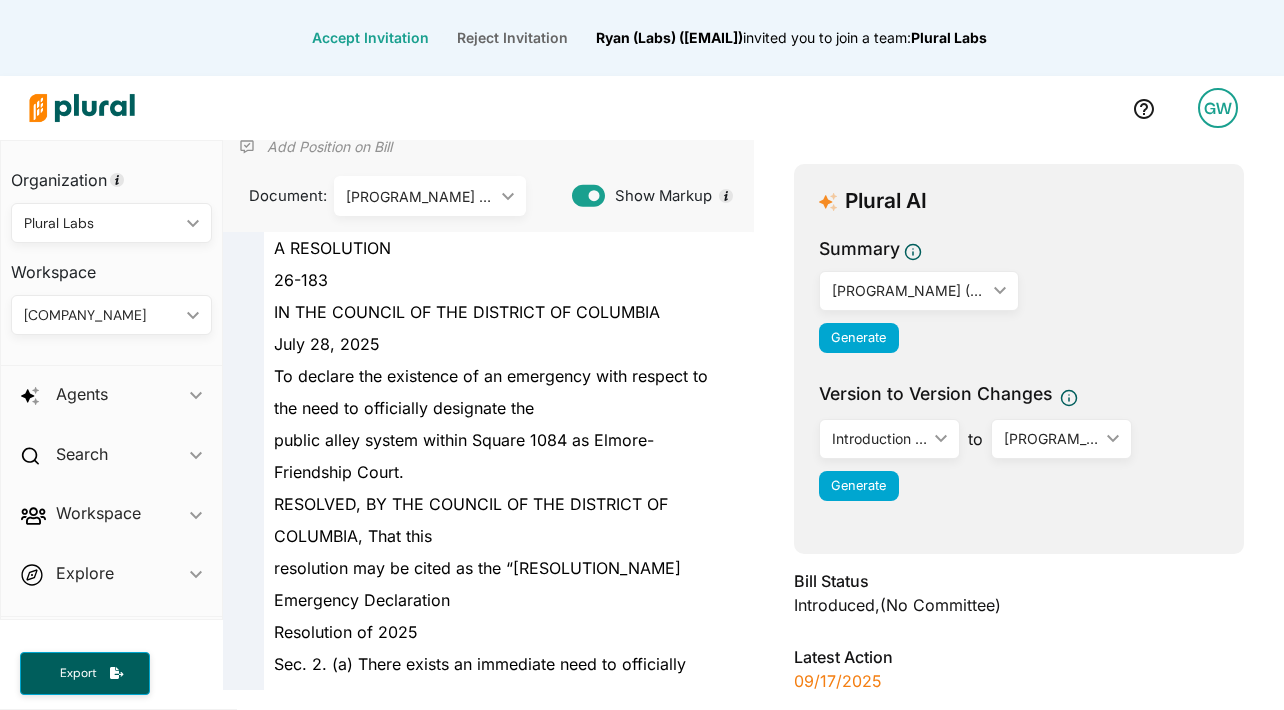 click on "[PROGRAM_NAME] ([DATE])" at bounding box center [909, 290] 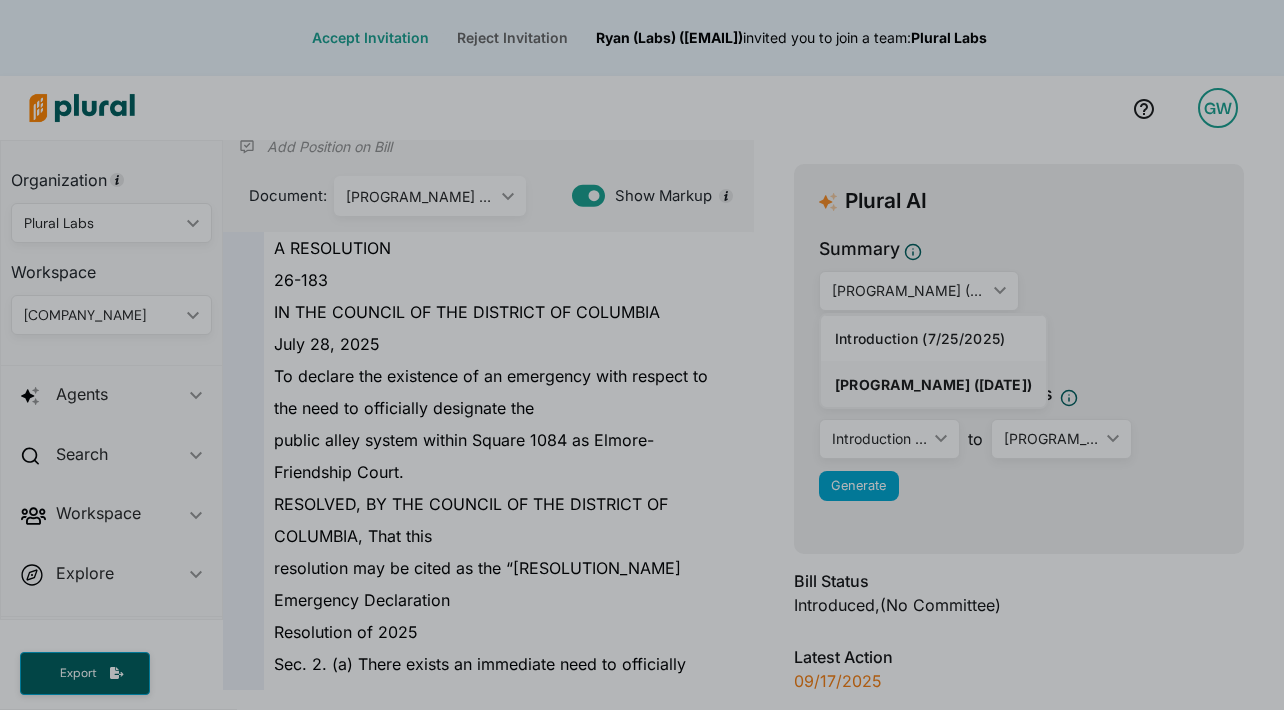 click at bounding box center [642, 352] 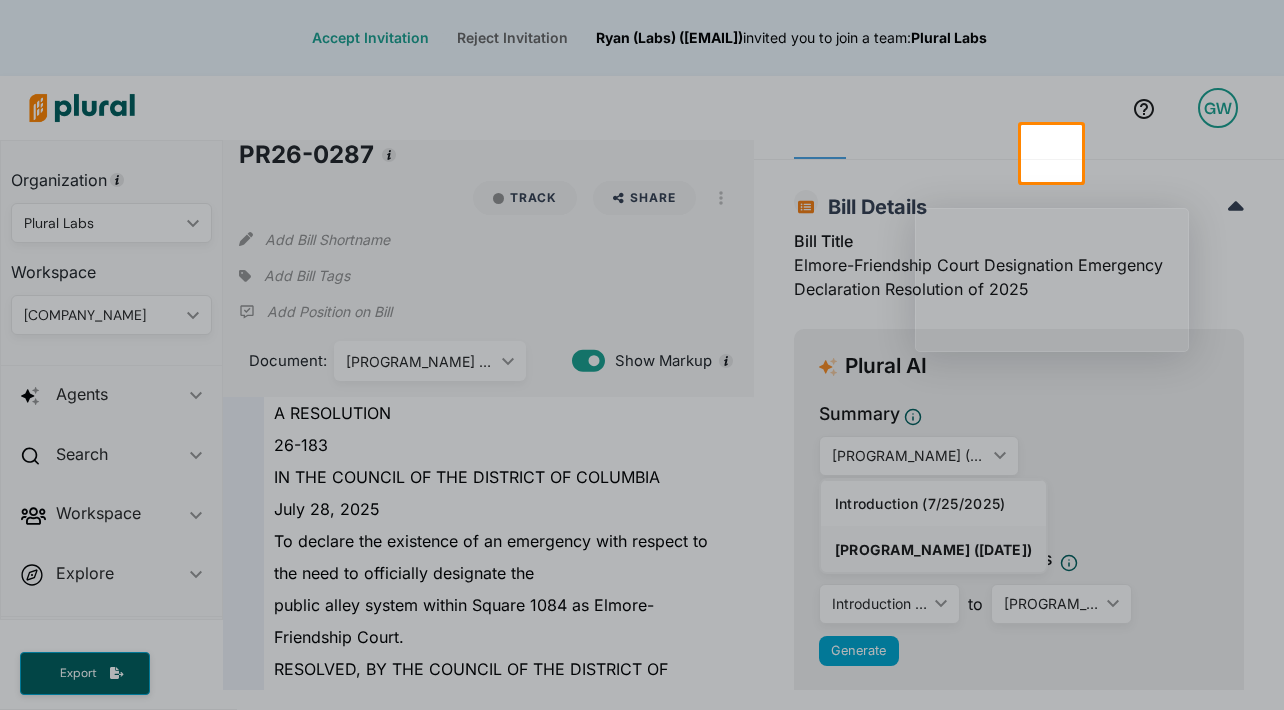 scroll, scrollTop: 0, scrollLeft: 0, axis: both 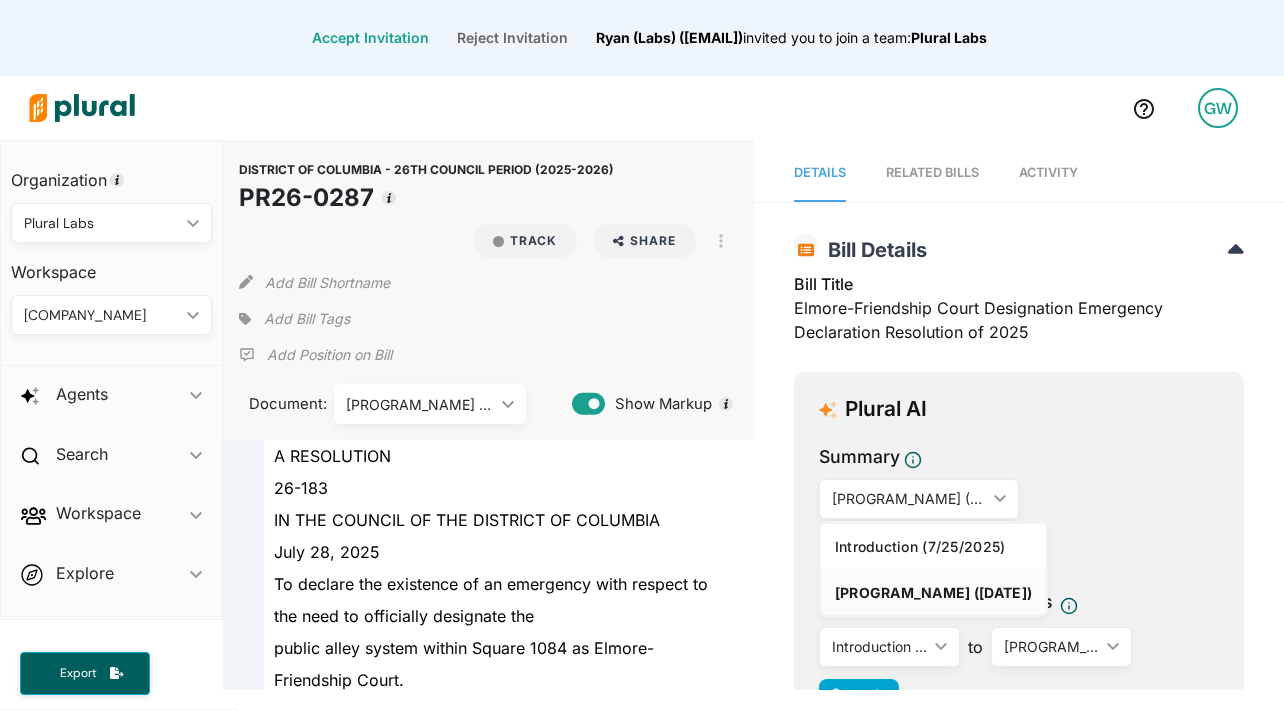 click on "Summary" at bounding box center (1019, 461) 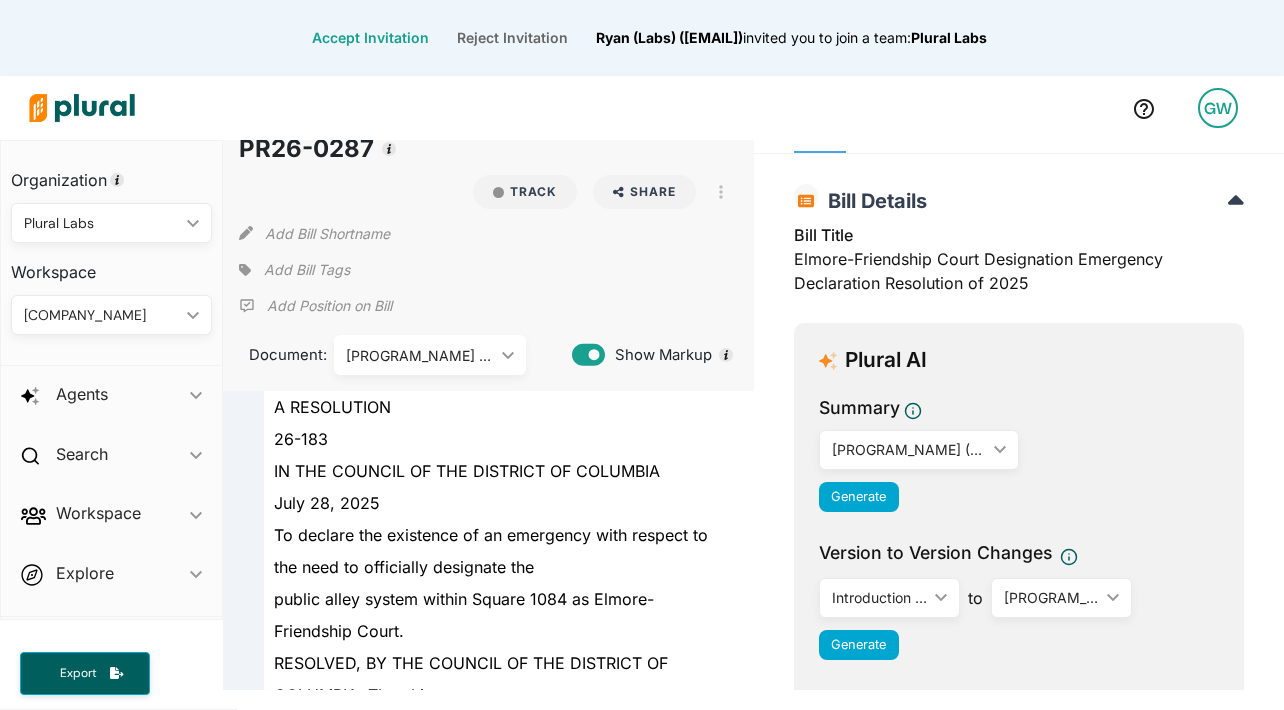 scroll, scrollTop: 53, scrollLeft: 0, axis: vertical 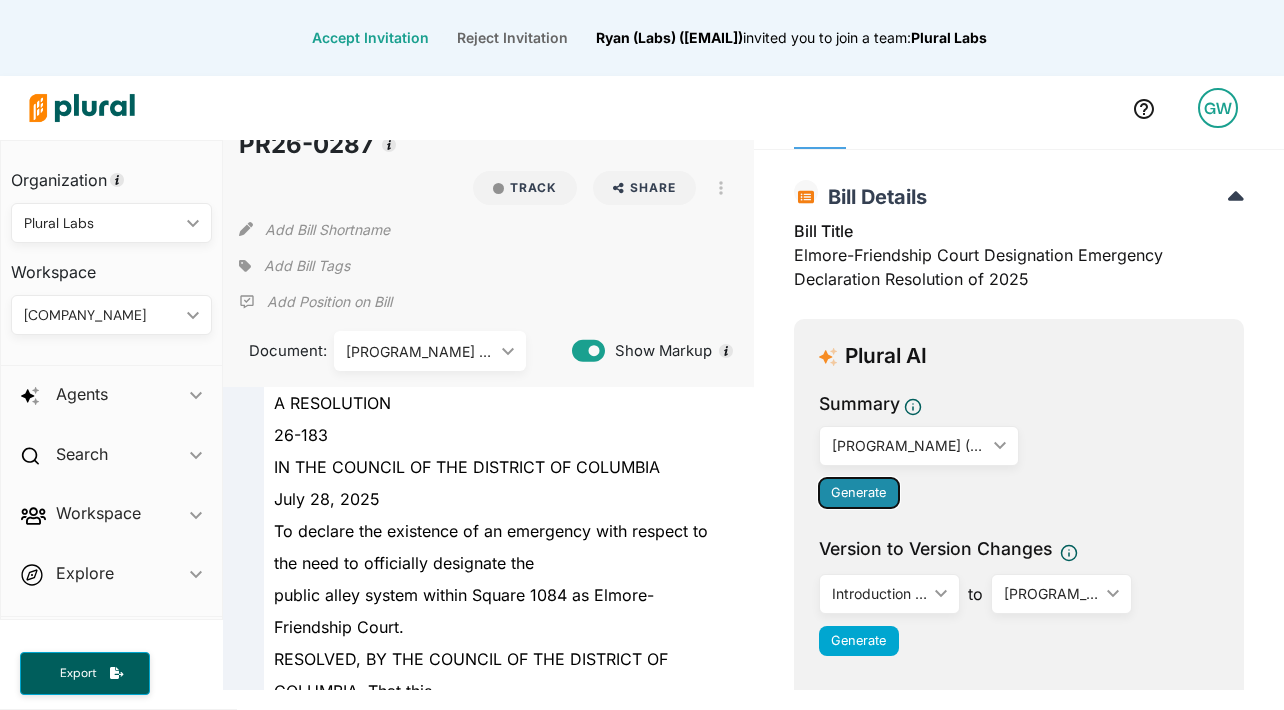 click on "Generate" at bounding box center (858, 492) 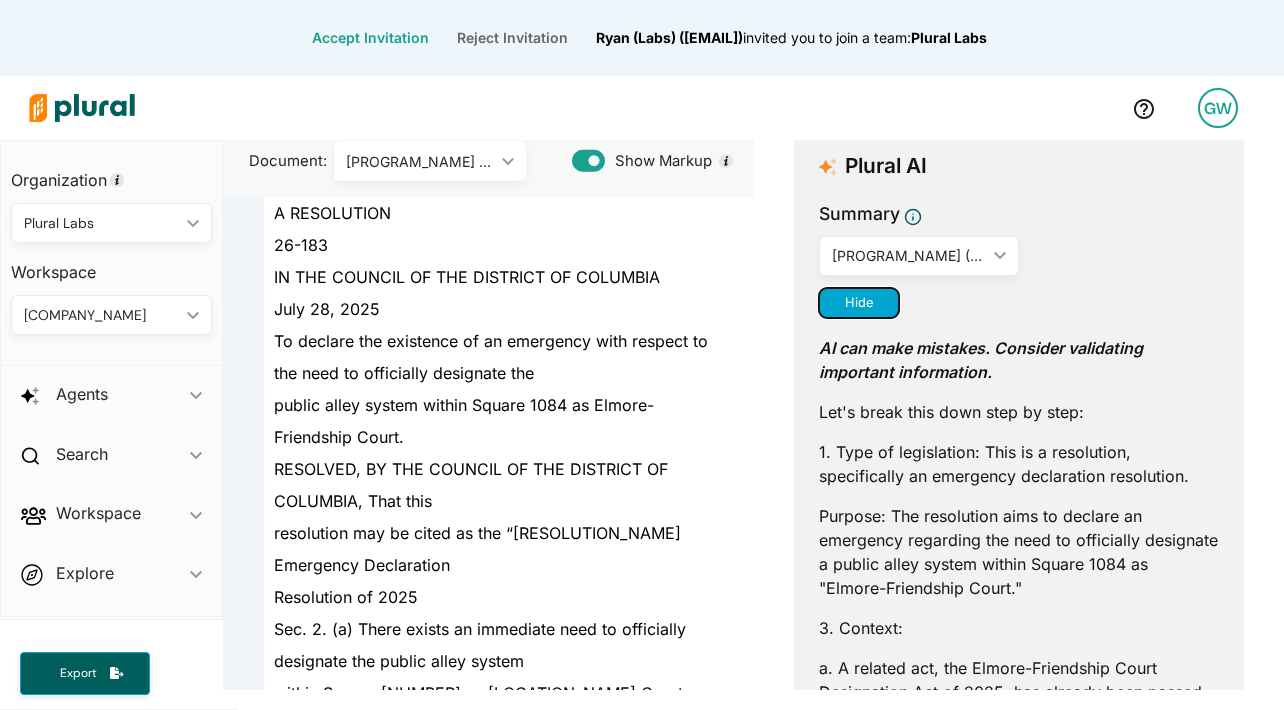 scroll, scrollTop: 0, scrollLeft: 0, axis: both 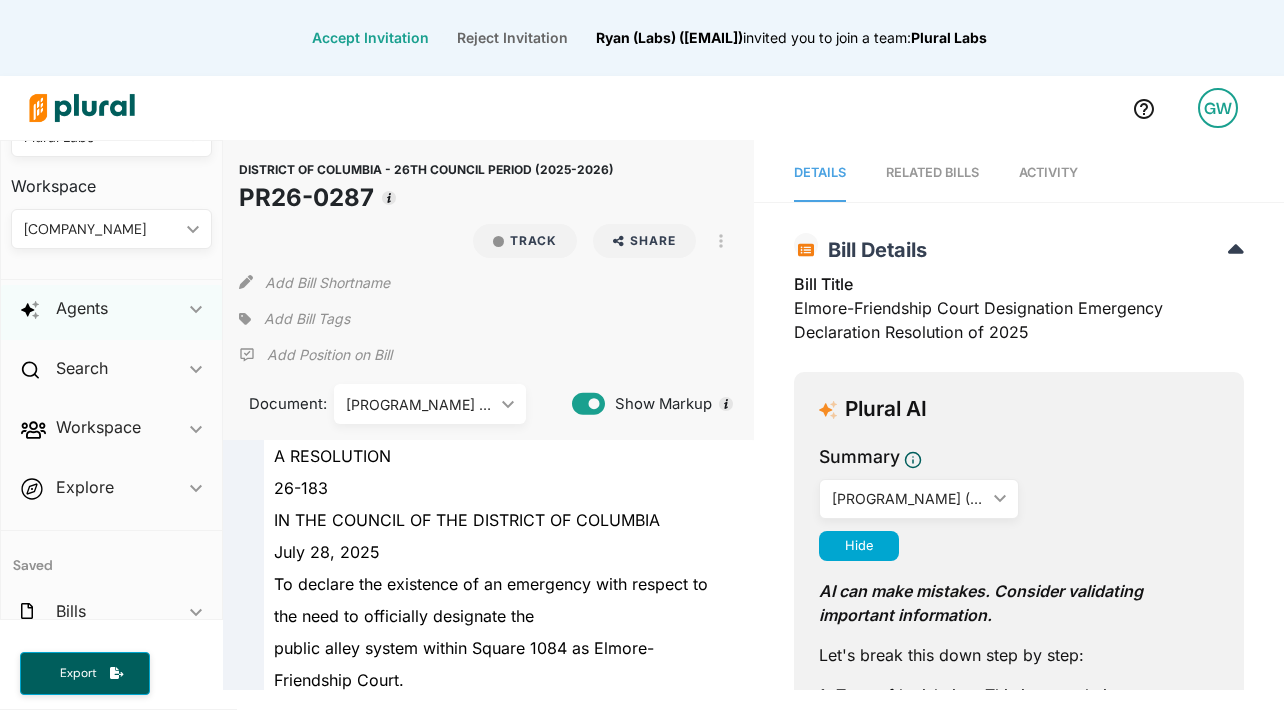 click on "ic_keyboard_arrow_down" at bounding box center [196, 312] 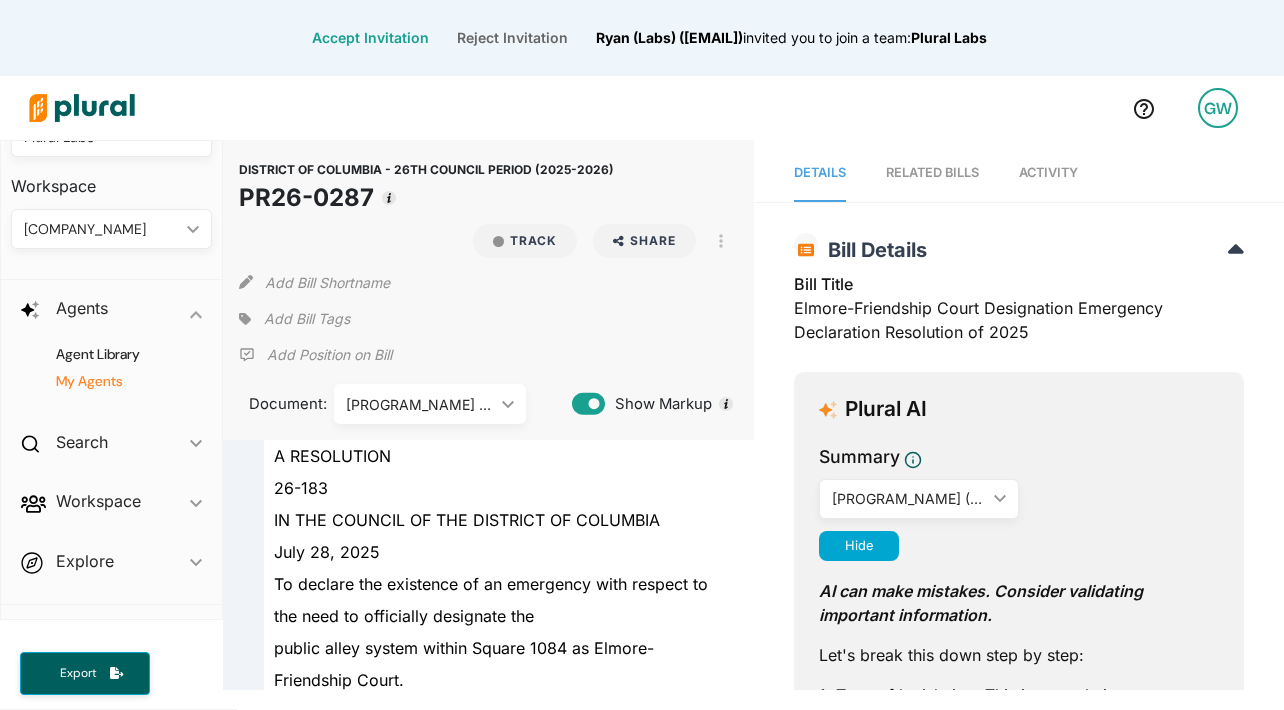 click on "My Agents" at bounding box center (116, 381) 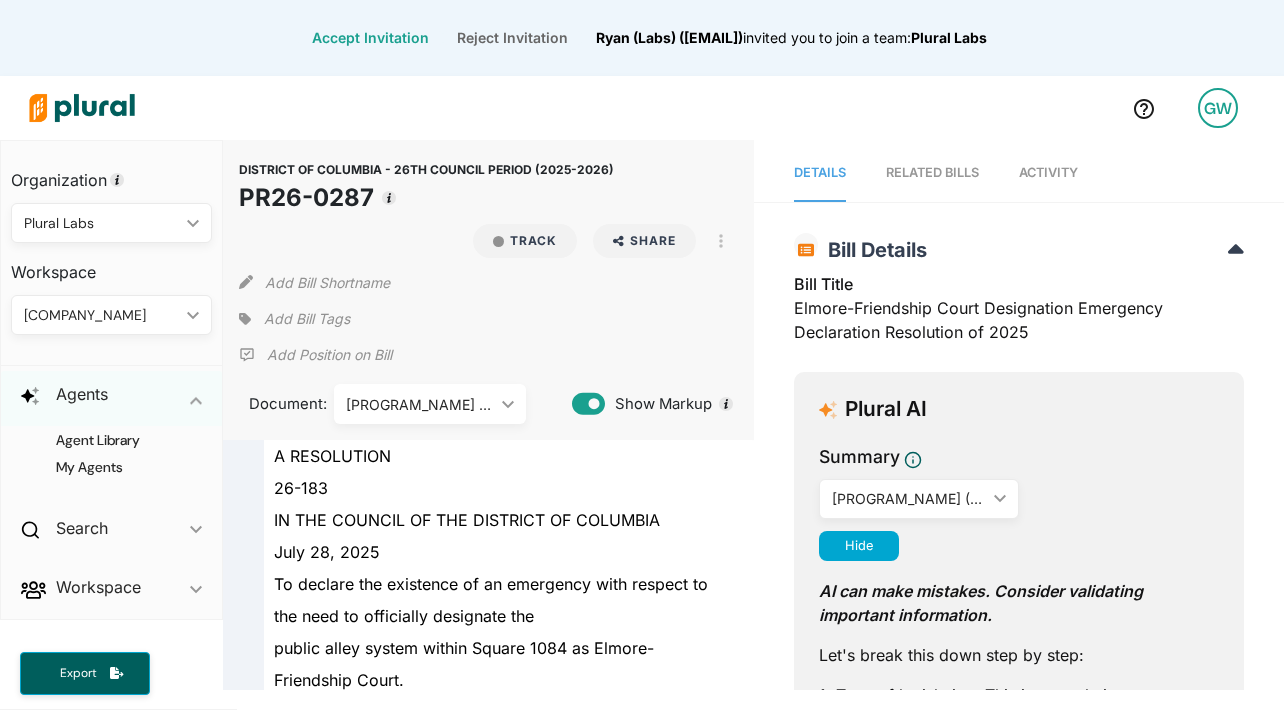 scroll, scrollTop: 151, scrollLeft: 0, axis: vertical 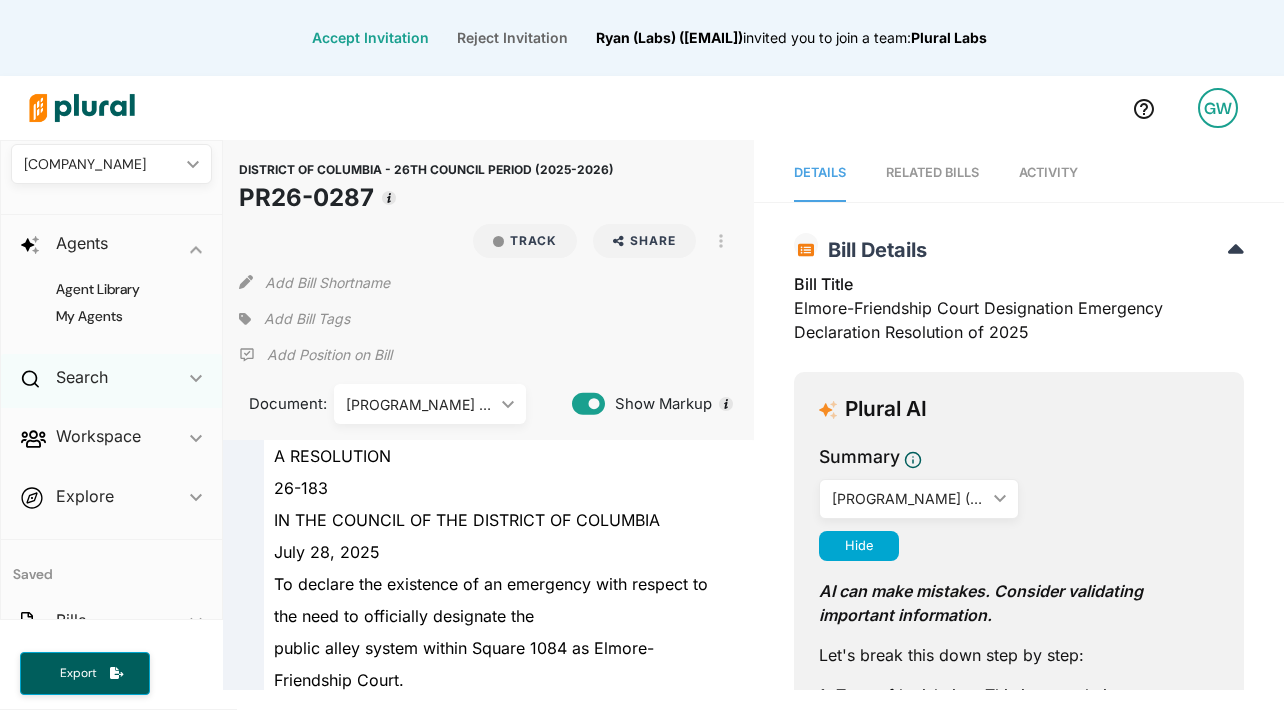 click on "Search ic_keyboard_arrow_down" at bounding box center [111, 381] 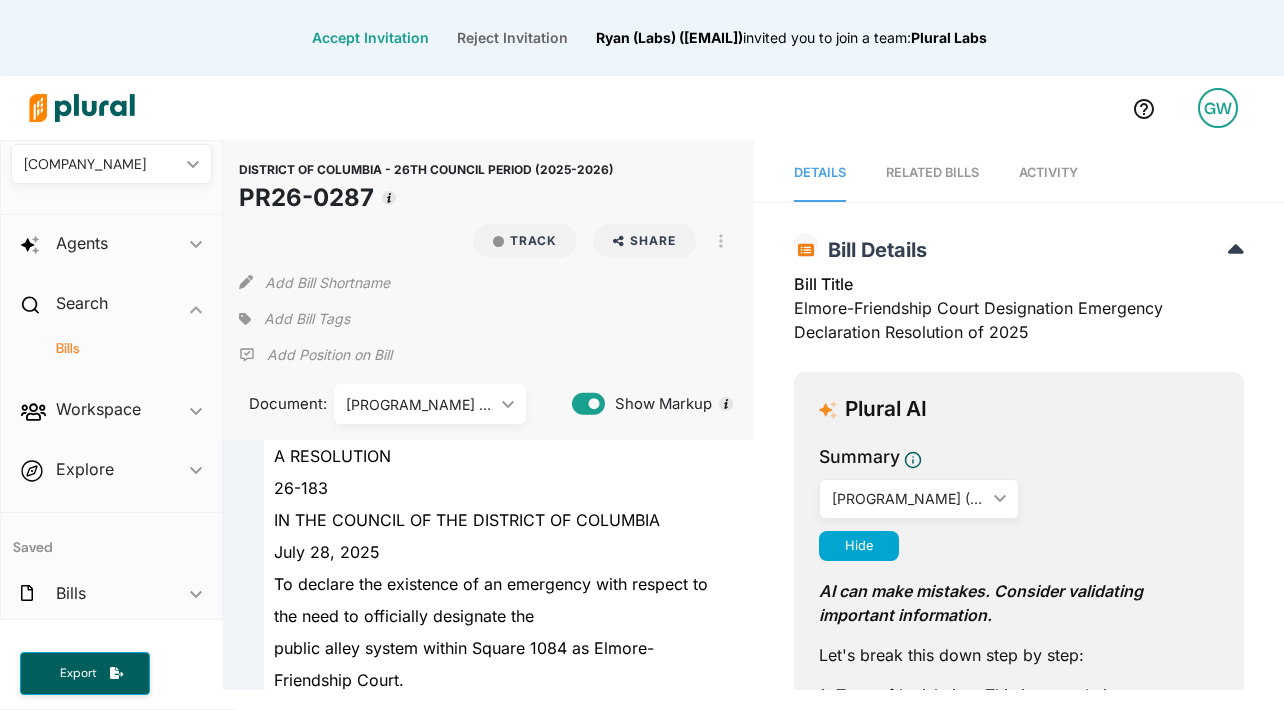 click on "Bills" at bounding box center (116, 348) 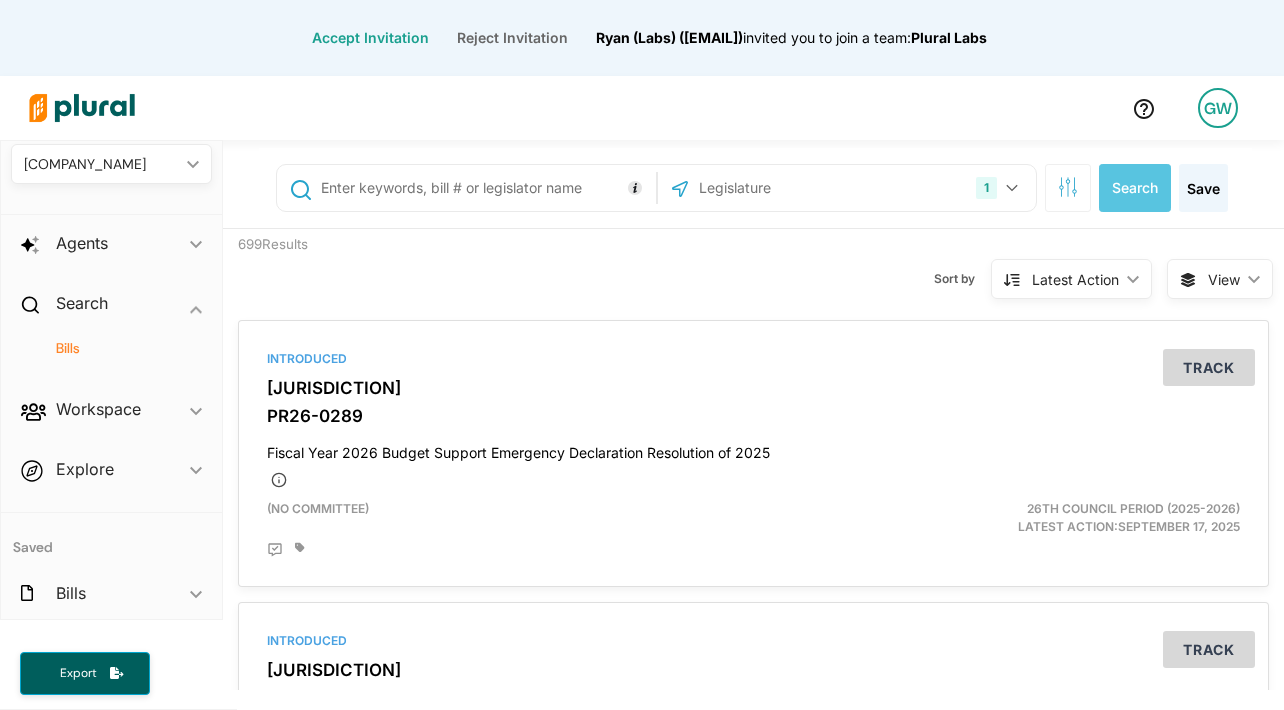 click at bounding box center [484, 188] 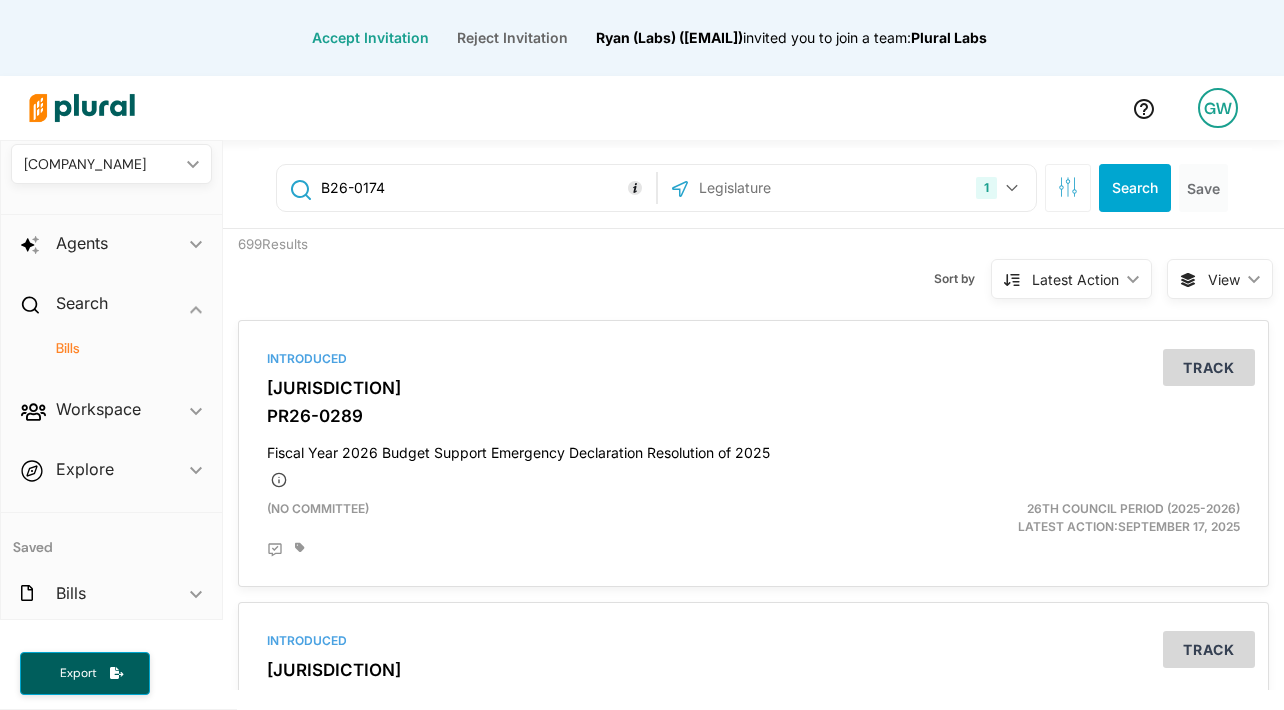 type on "B26-0174" 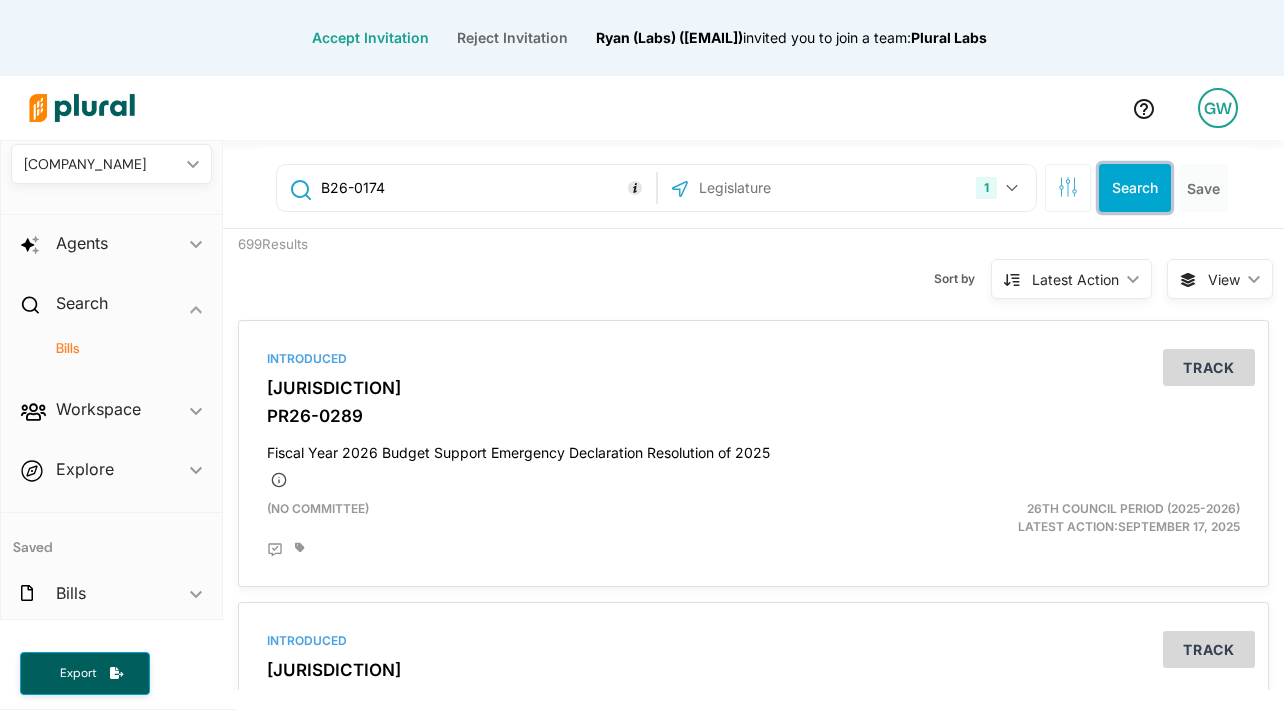 click on "Search" at bounding box center (1135, 188) 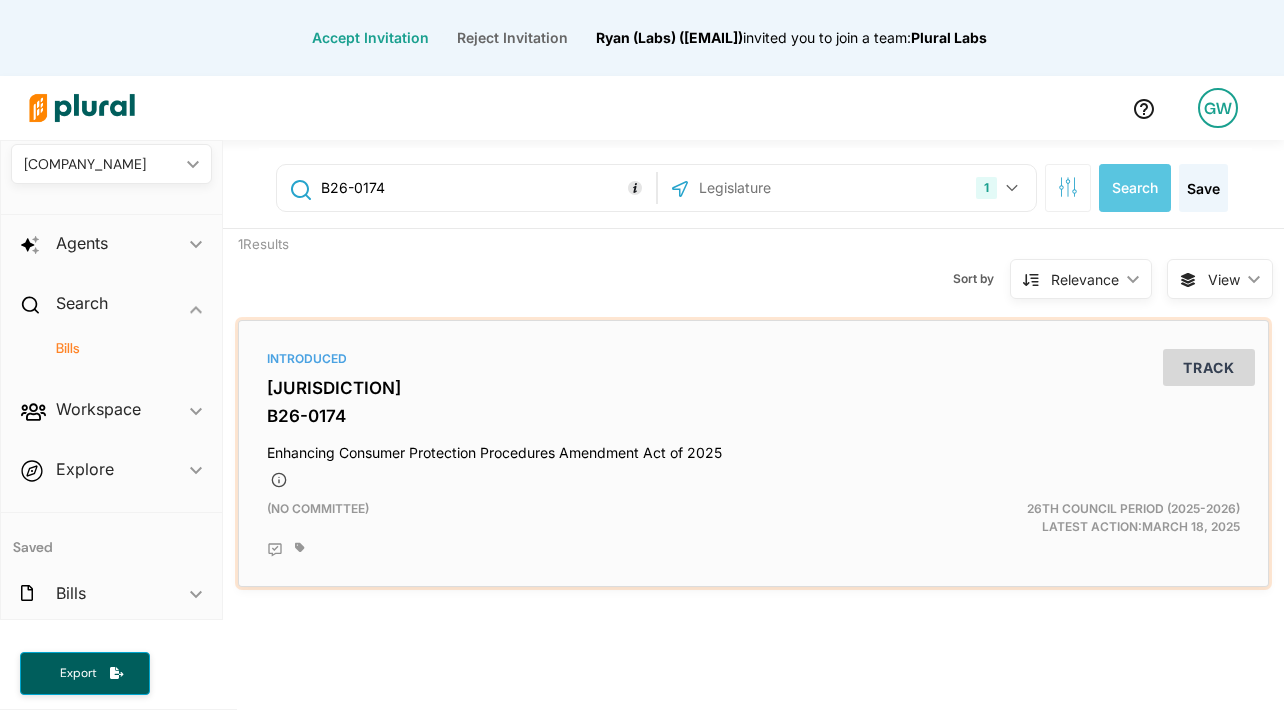click on "B26-0174" at bounding box center (753, 416) 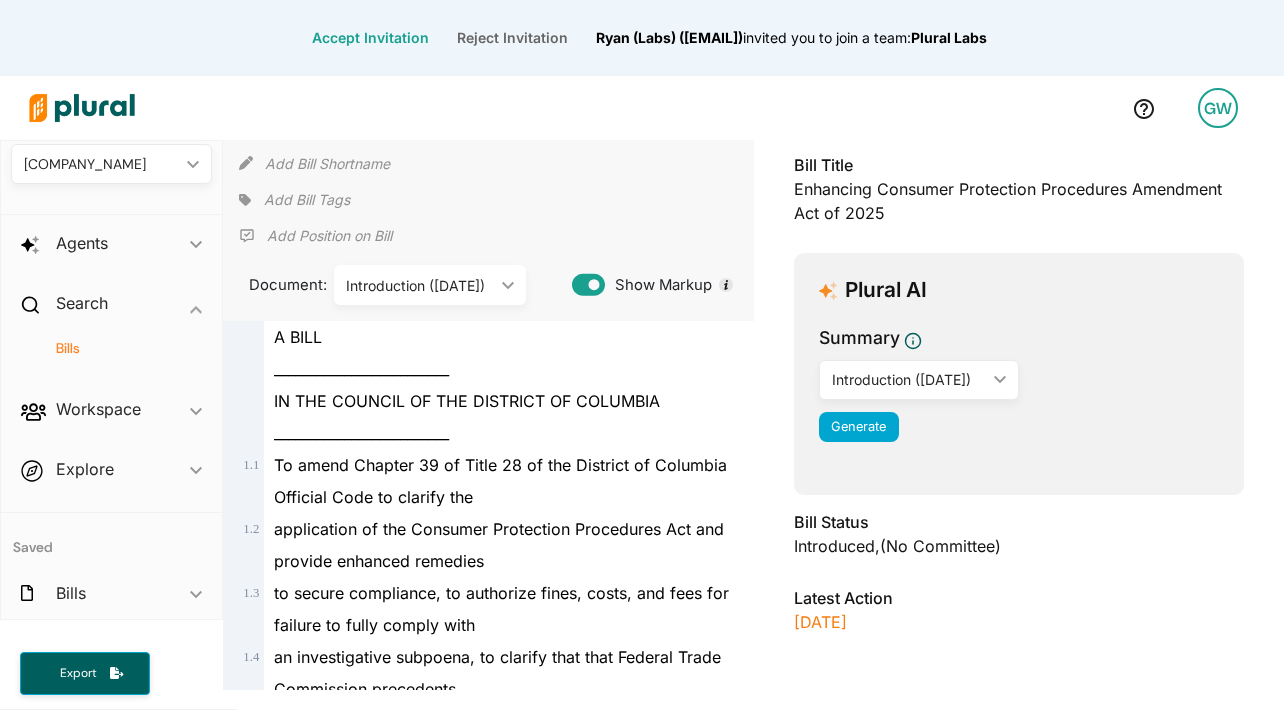 scroll, scrollTop: 196, scrollLeft: 0, axis: vertical 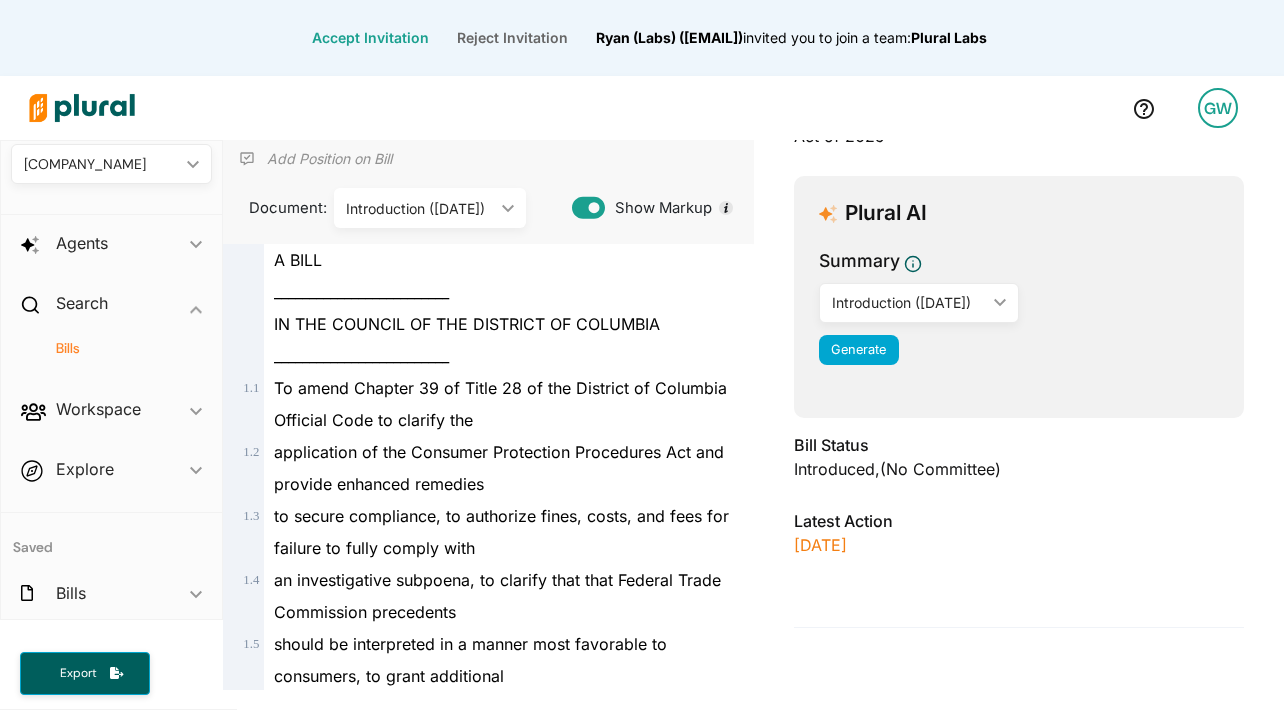 click on "Introduction (3/11/2025) ic_keyboard_arrow_down" at bounding box center [919, 303] 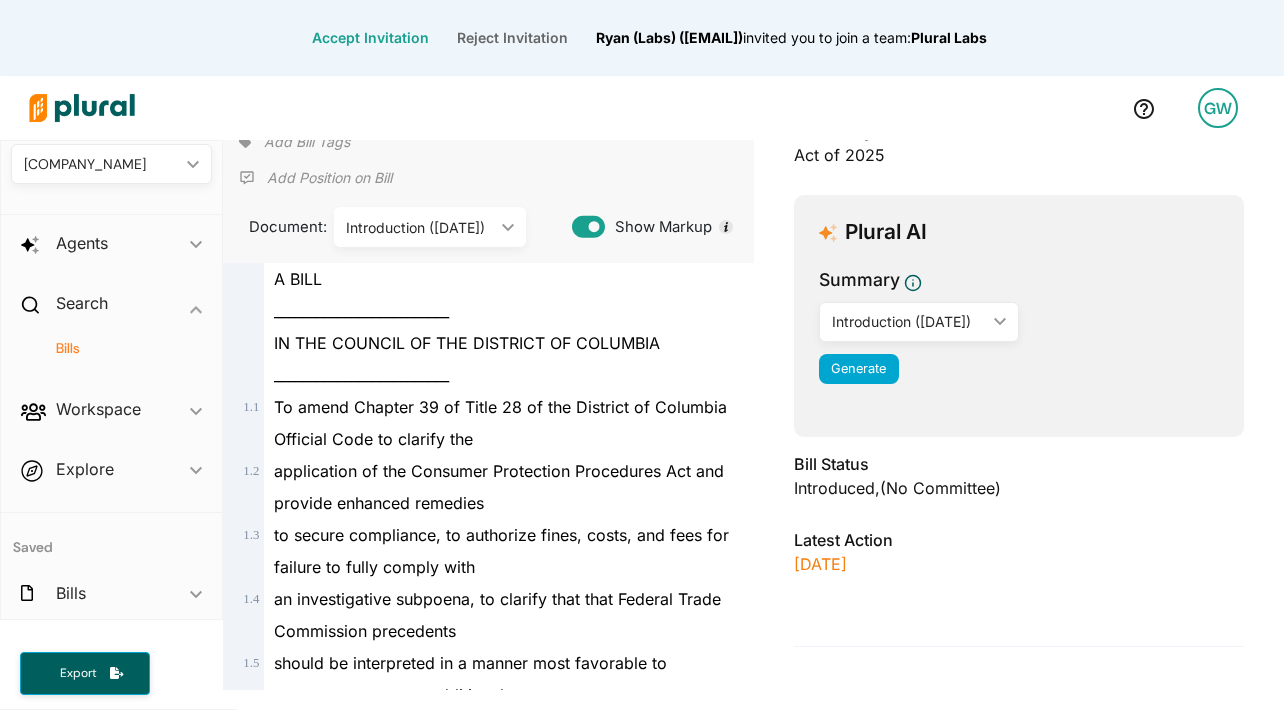 scroll, scrollTop: 0, scrollLeft: 0, axis: both 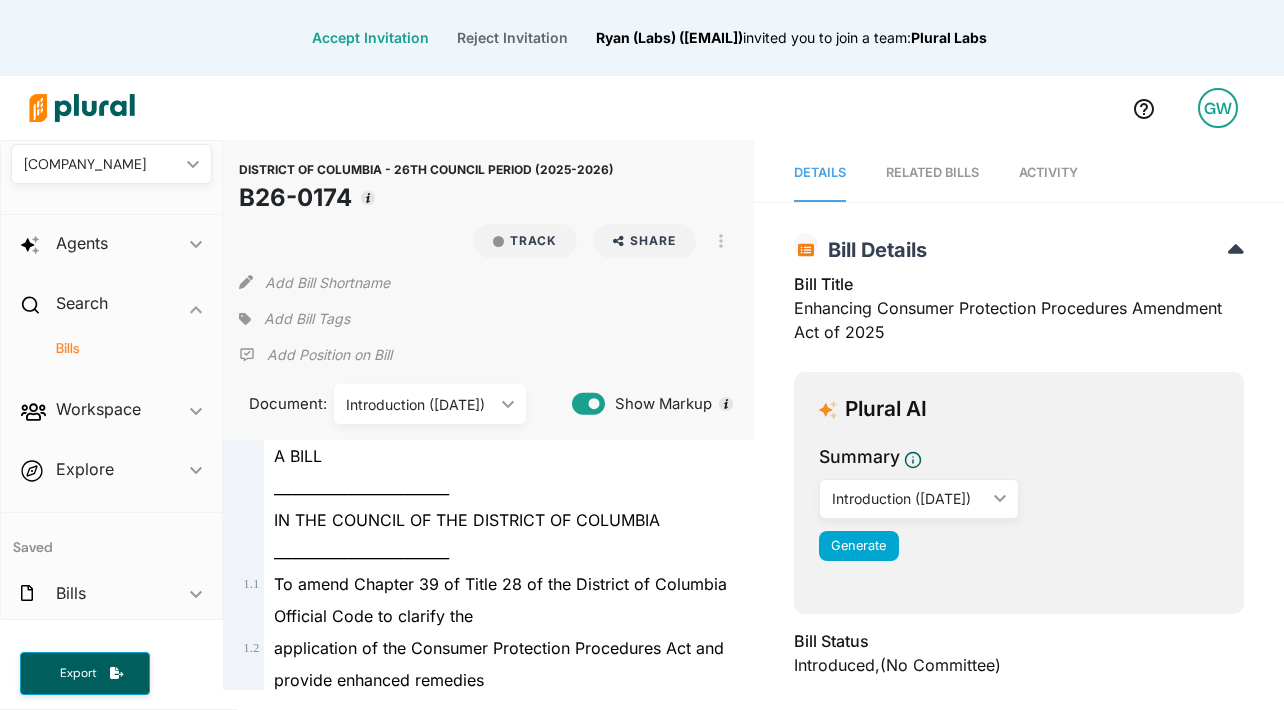 click on "invited you to join a team:" at bounding box center [827, 37] 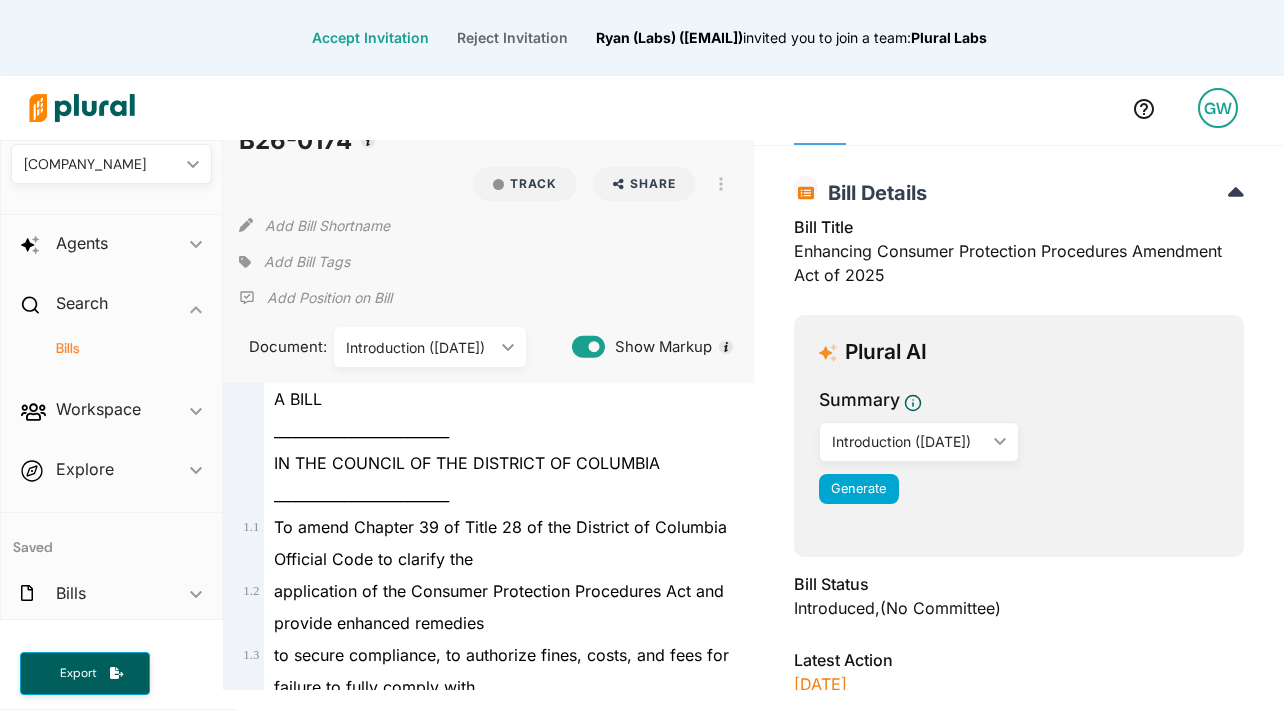 scroll, scrollTop: 0, scrollLeft: 0, axis: both 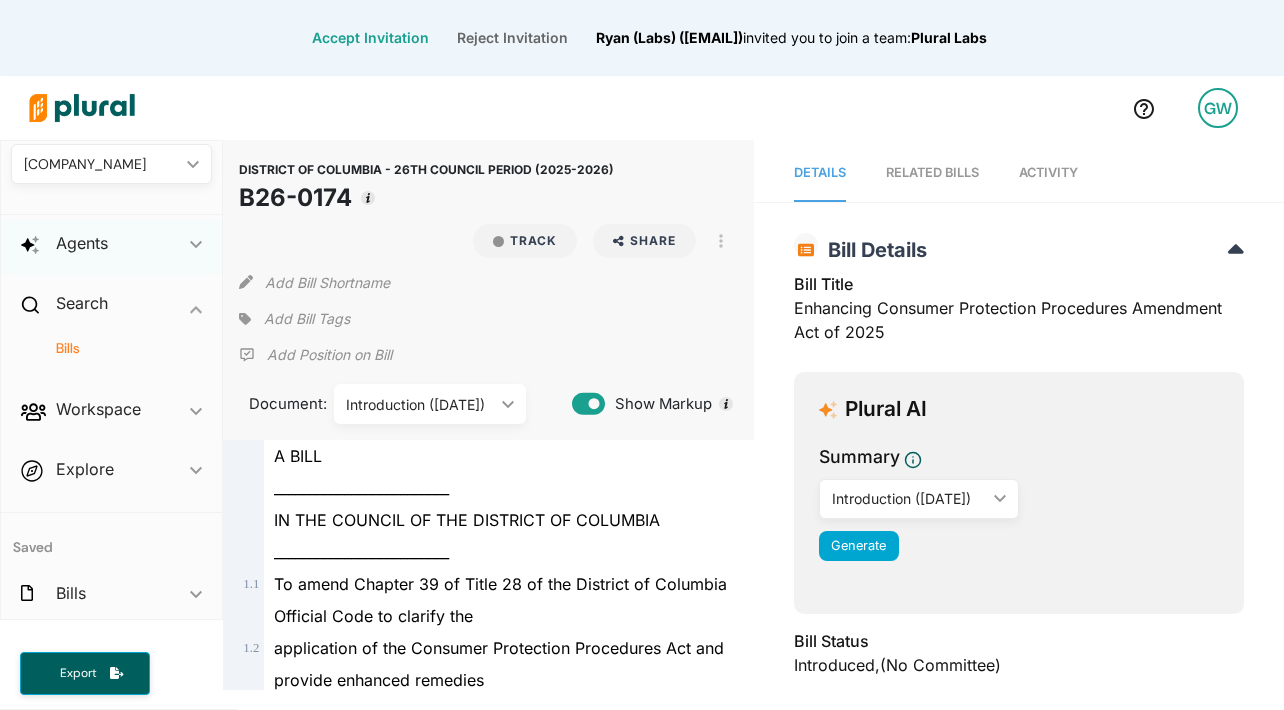 click on "Agents ic_keyboard_arrow_down" at bounding box center [111, 247] 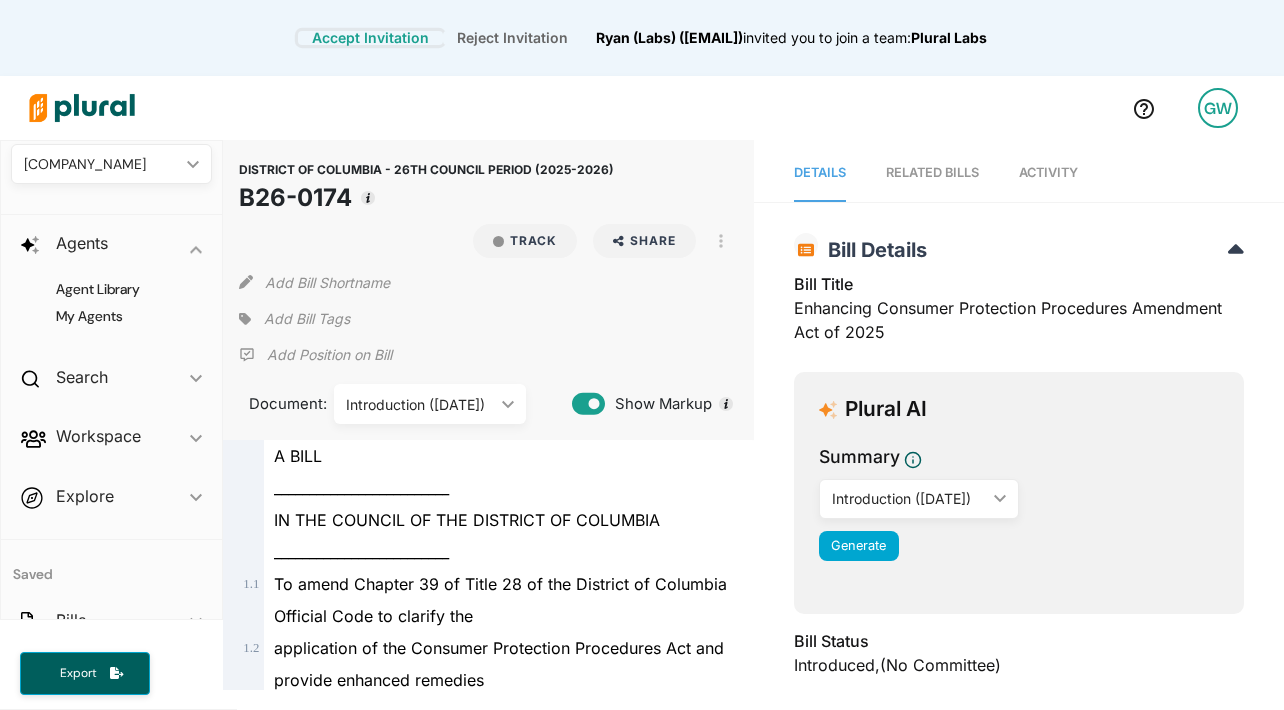 click on "Accept Invitation" at bounding box center (370, 38) 